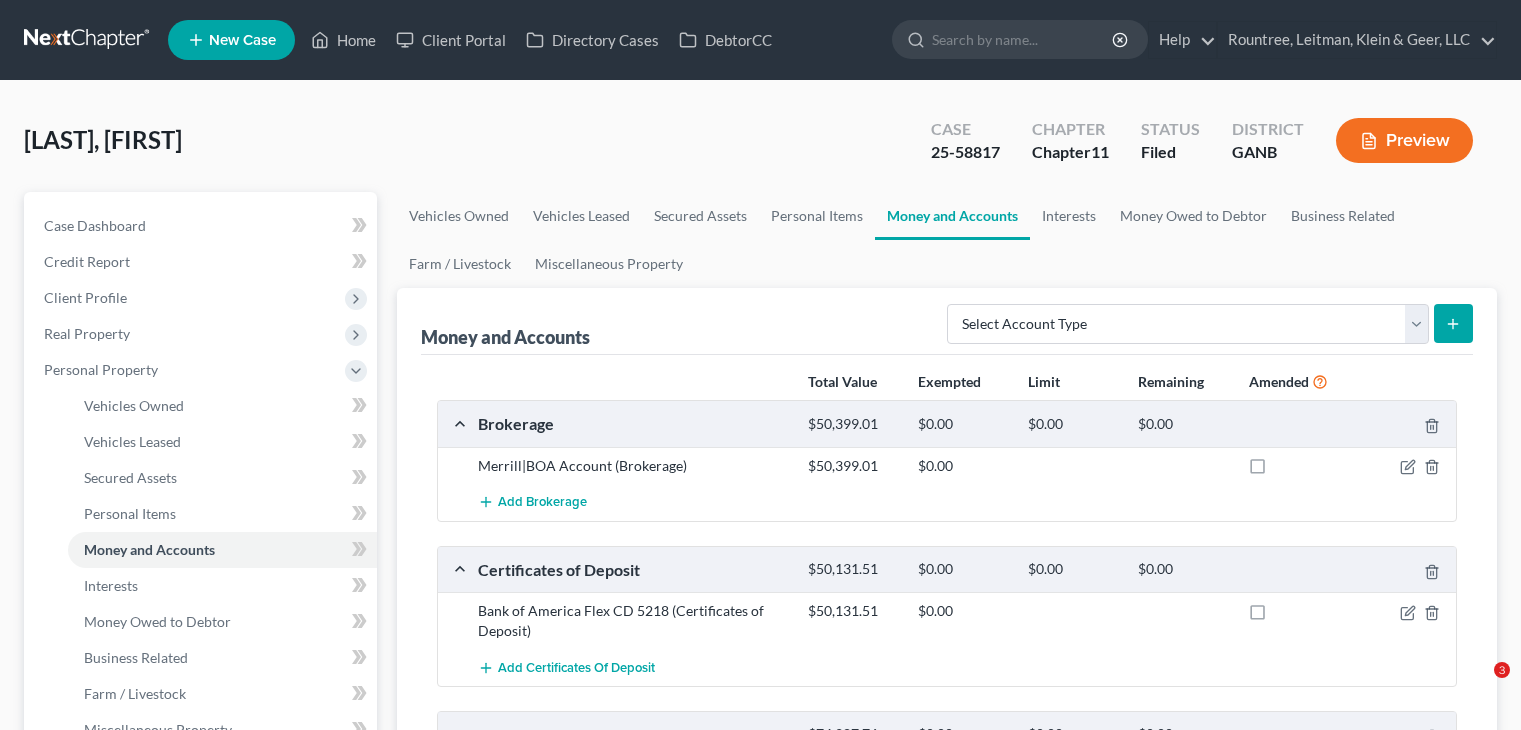 scroll, scrollTop: 273, scrollLeft: 0, axis: vertical 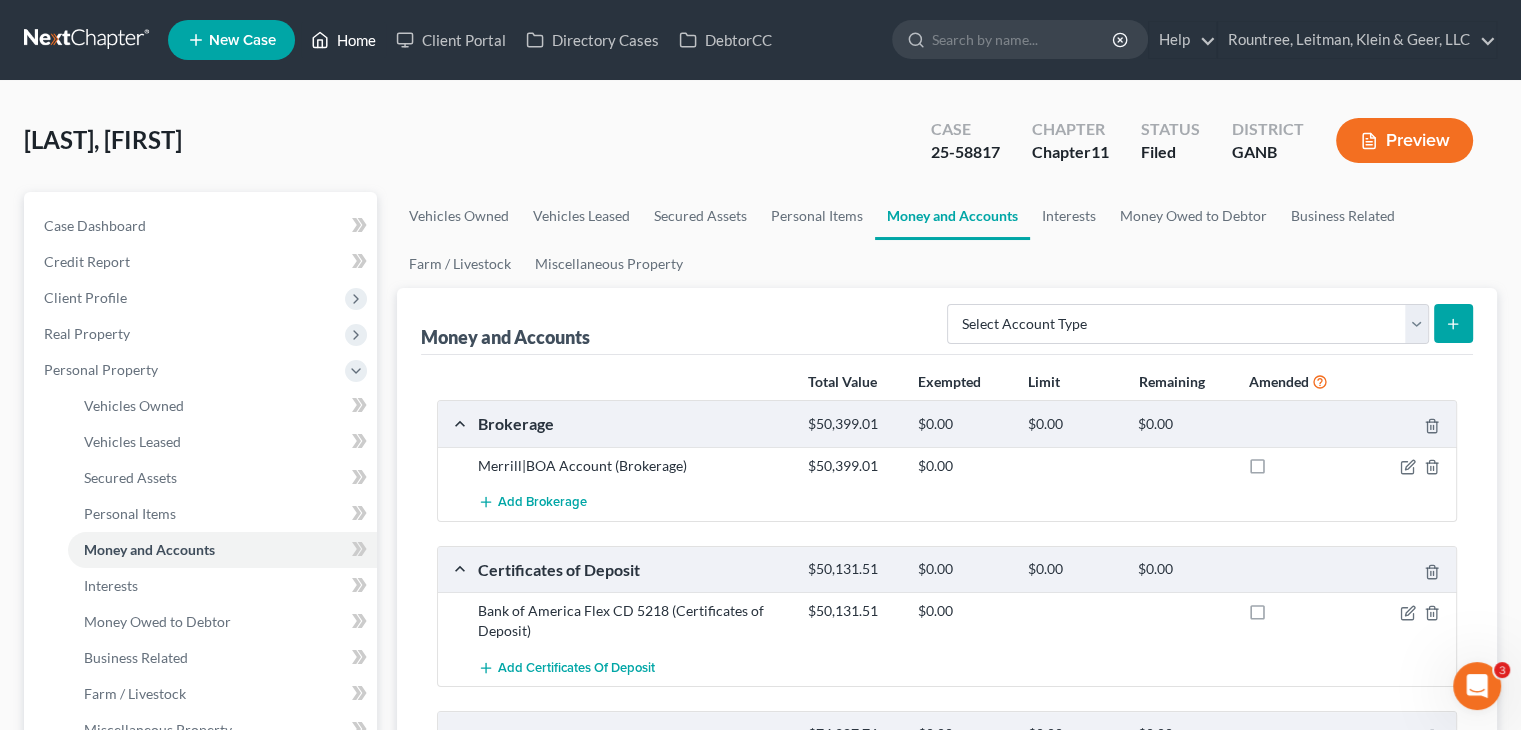 click on "Home" at bounding box center (343, 40) 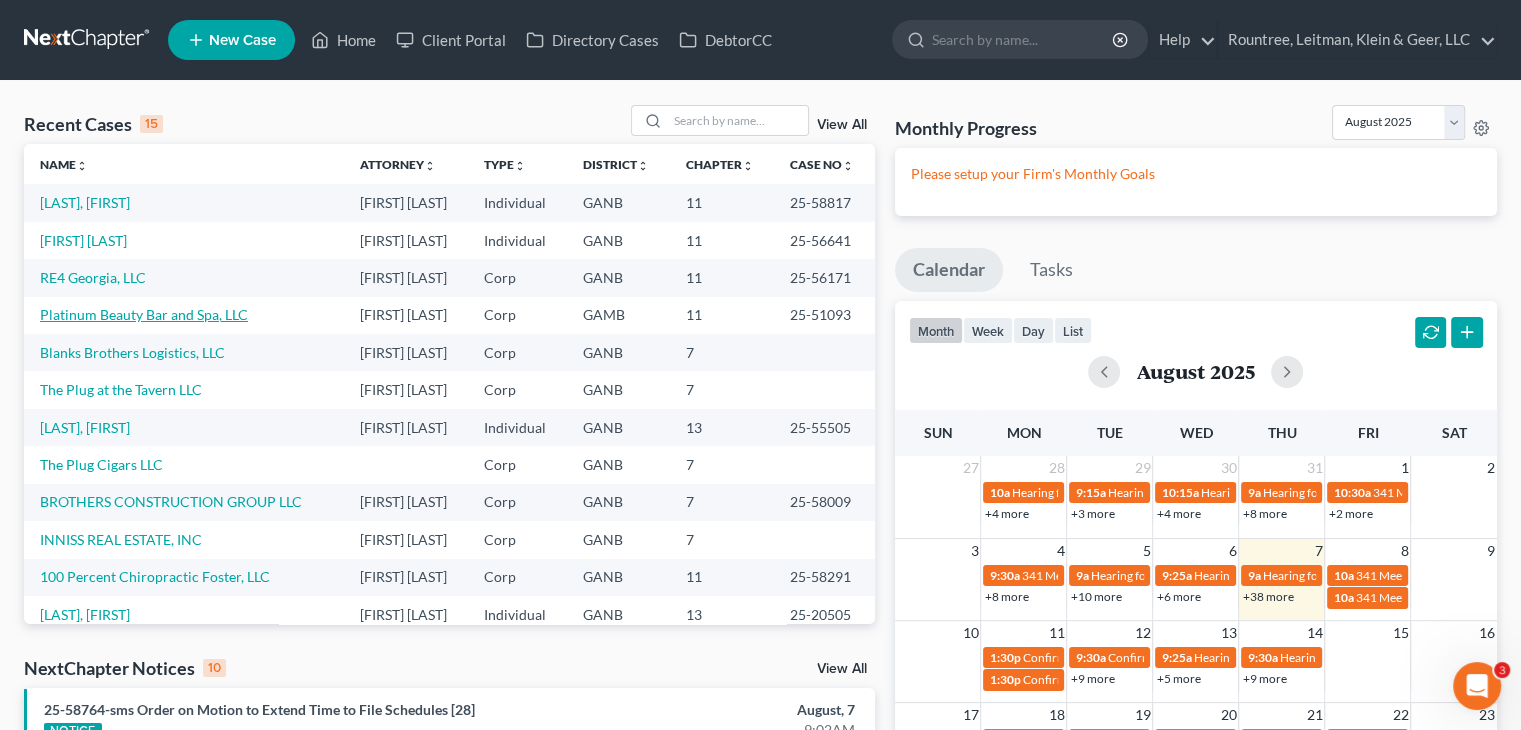 click on "Platinum Beauty Bar and Spa, LLC" at bounding box center [144, 314] 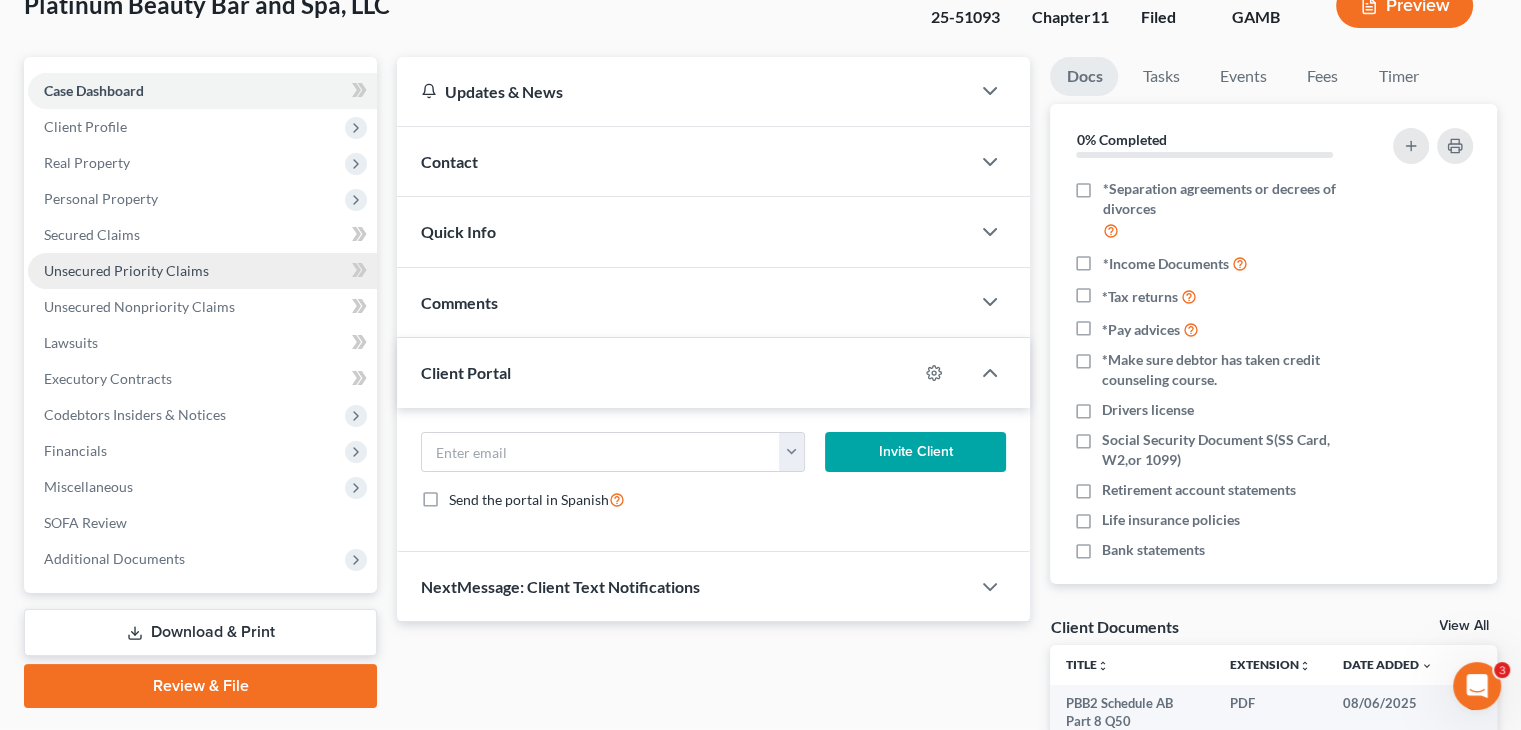 scroll, scrollTop: 100, scrollLeft: 0, axis: vertical 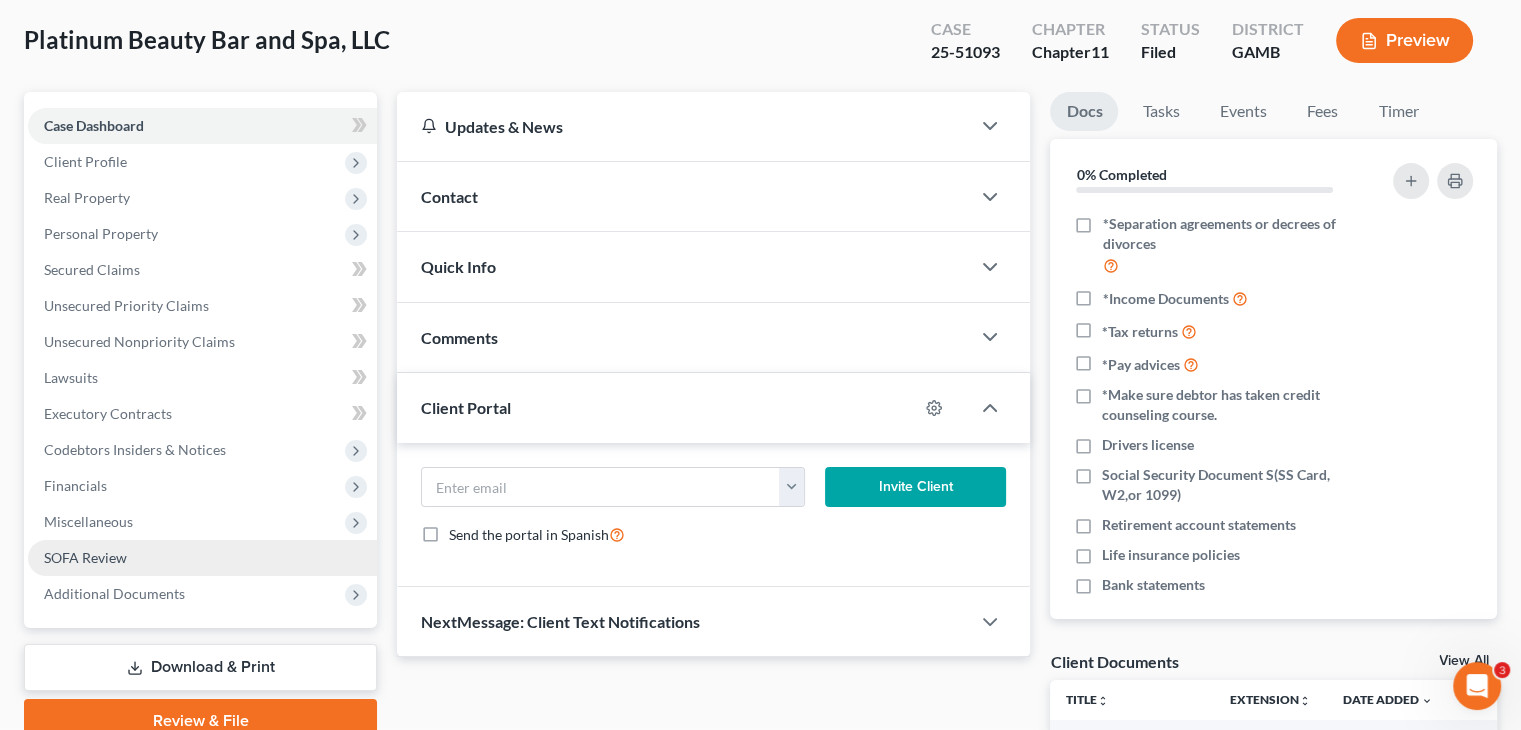 click on "SOFA Review" at bounding box center [85, 557] 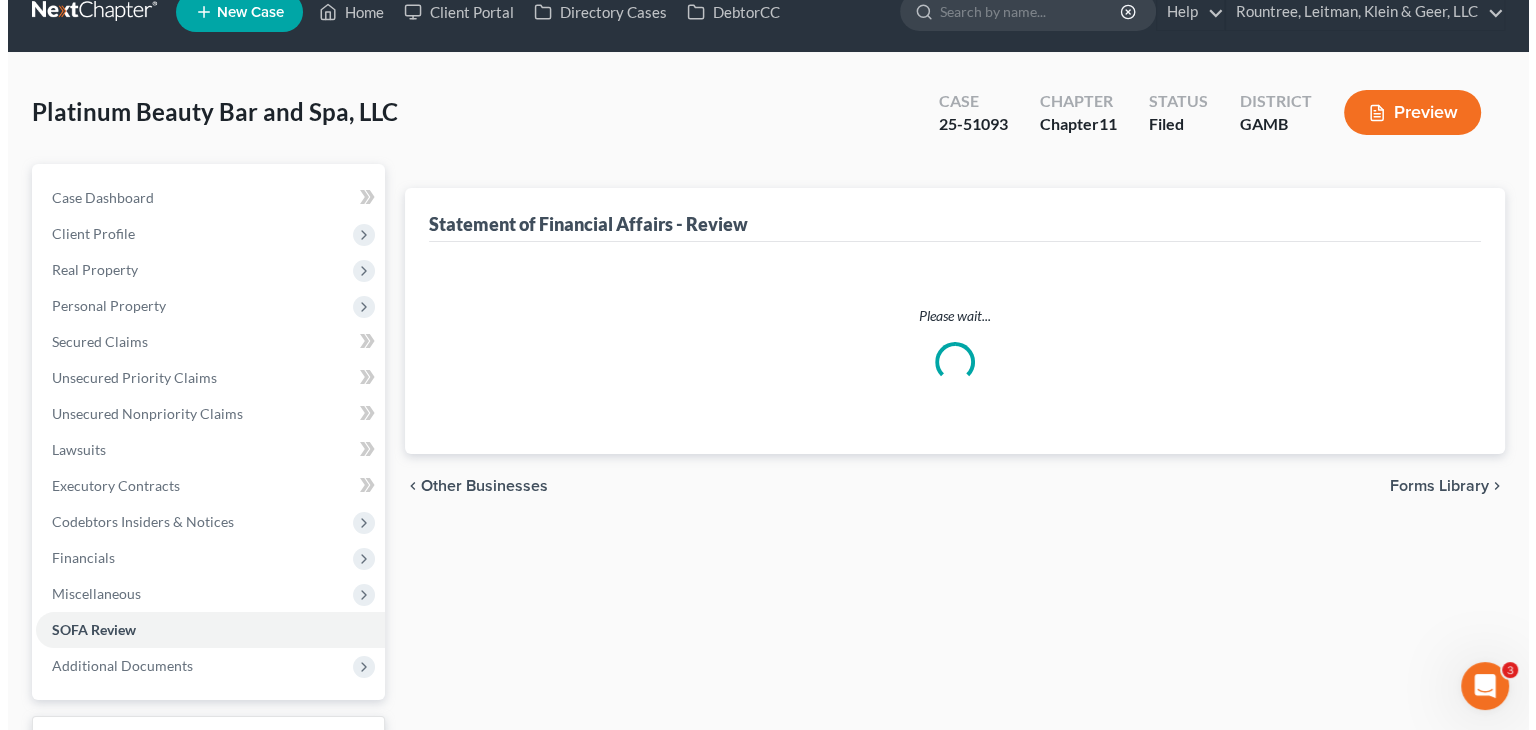 scroll, scrollTop: 0, scrollLeft: 0, axis: both 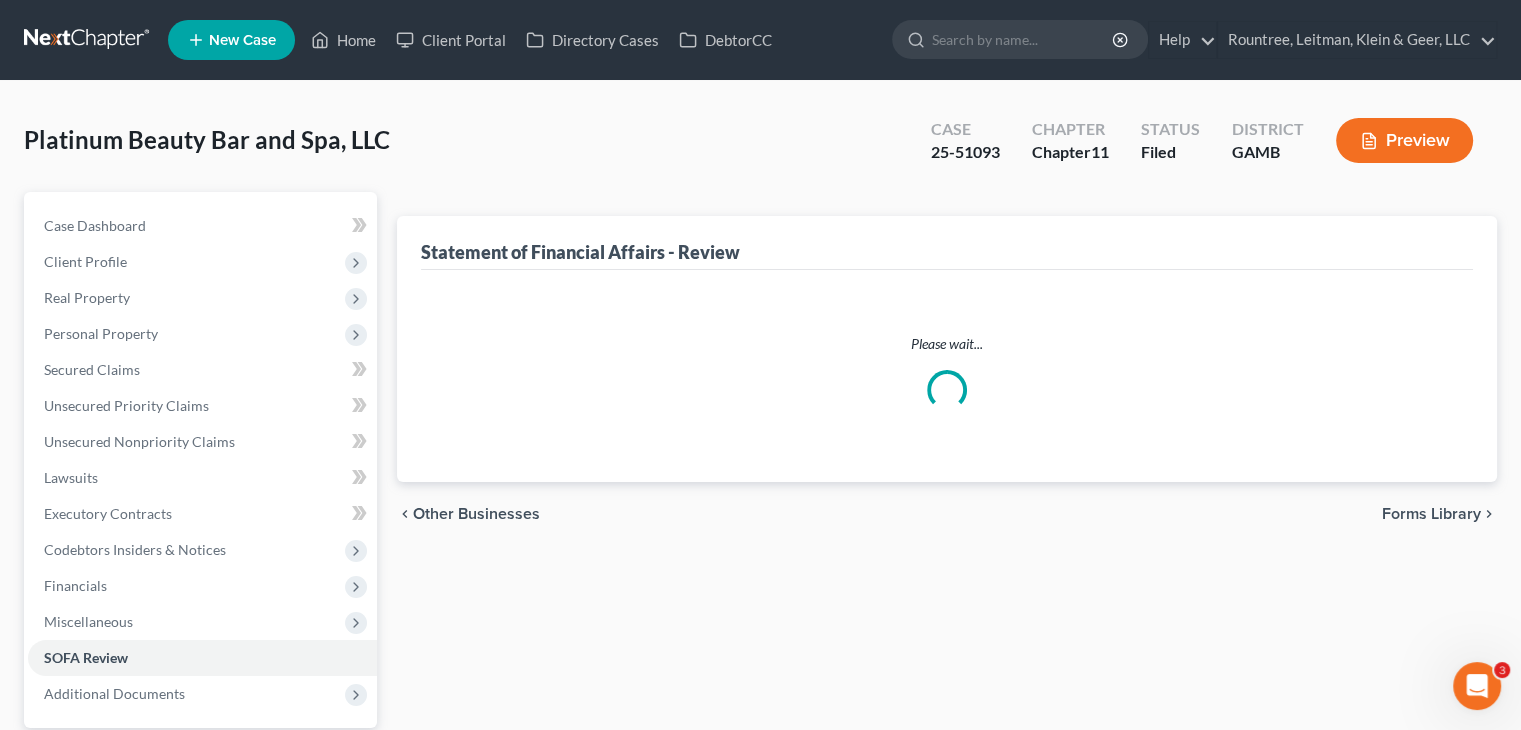 click on "Preview" at bounding box center (1404, 140) 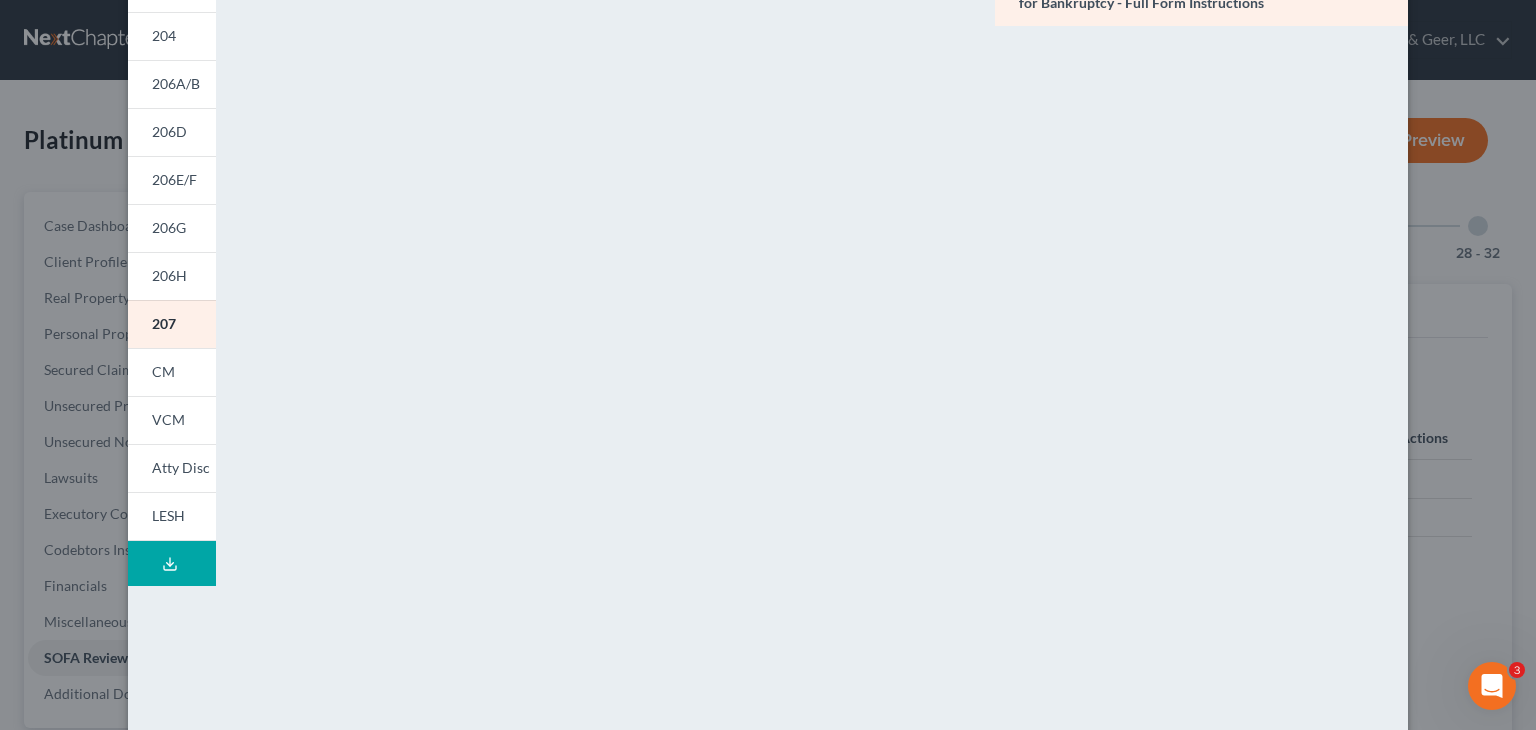 scroll, scrollTop: 100, scrollLeft: 0, axis: vertical 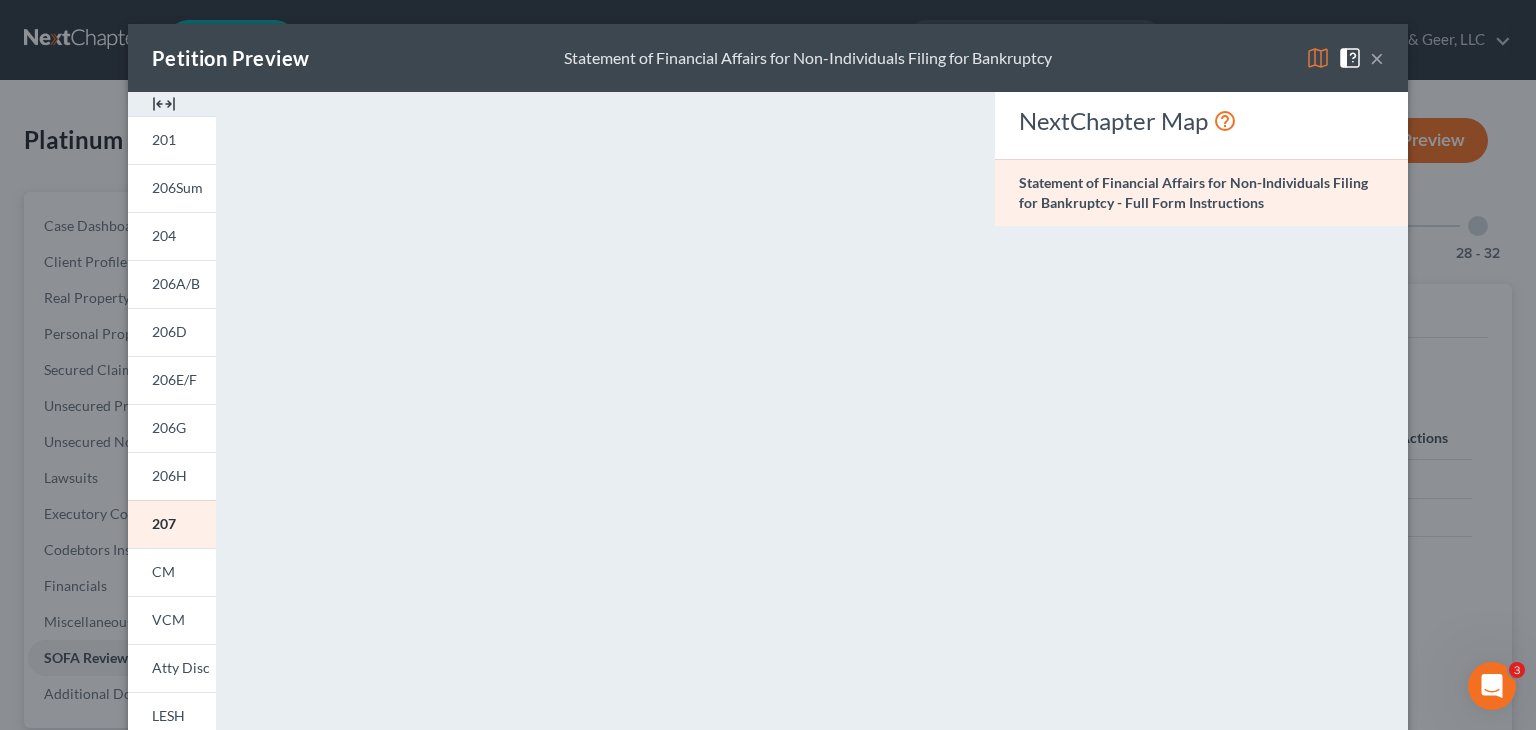 click on "×" at bounding box center (1377, 58) 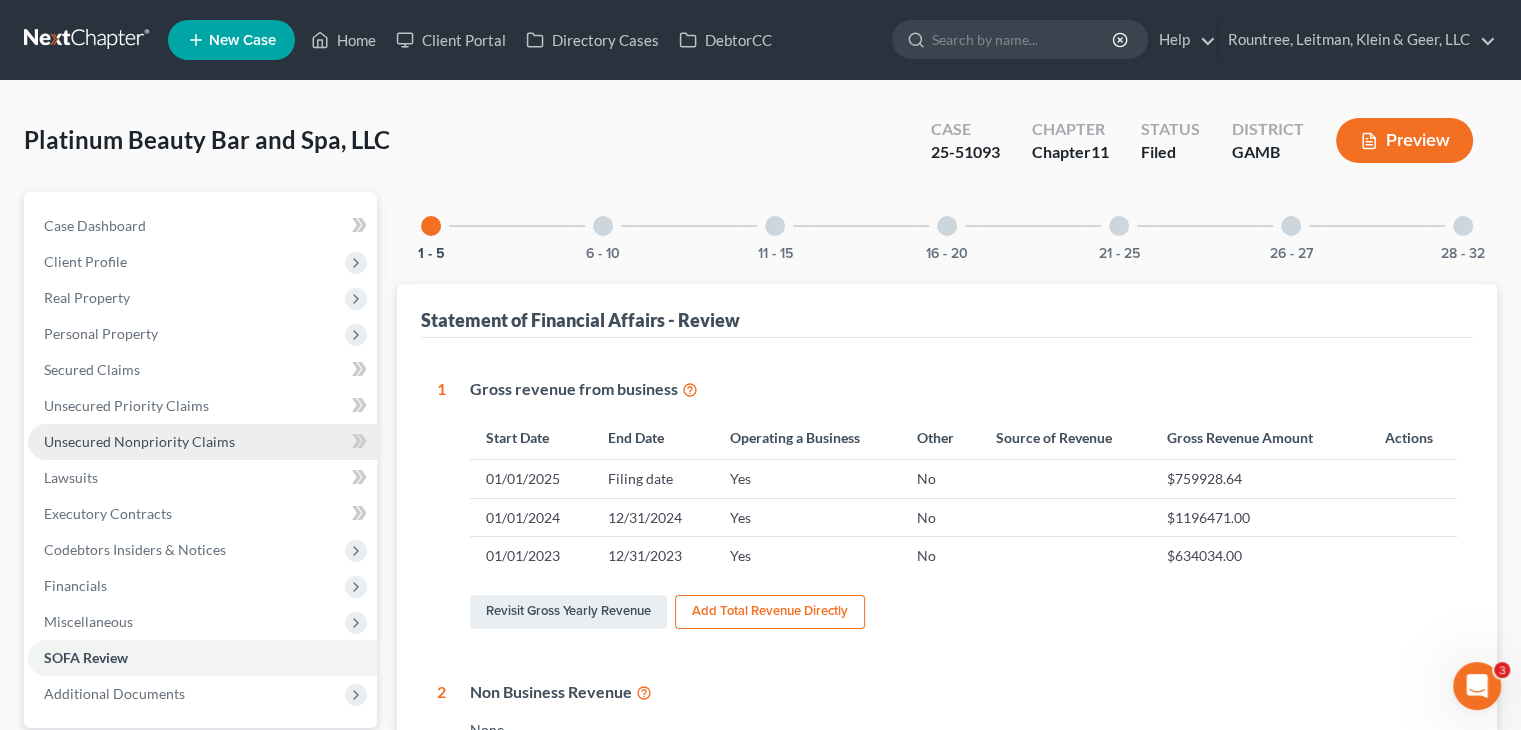 click on "Unsecured Nonpriority Claims" at bounding box center [139, 441] 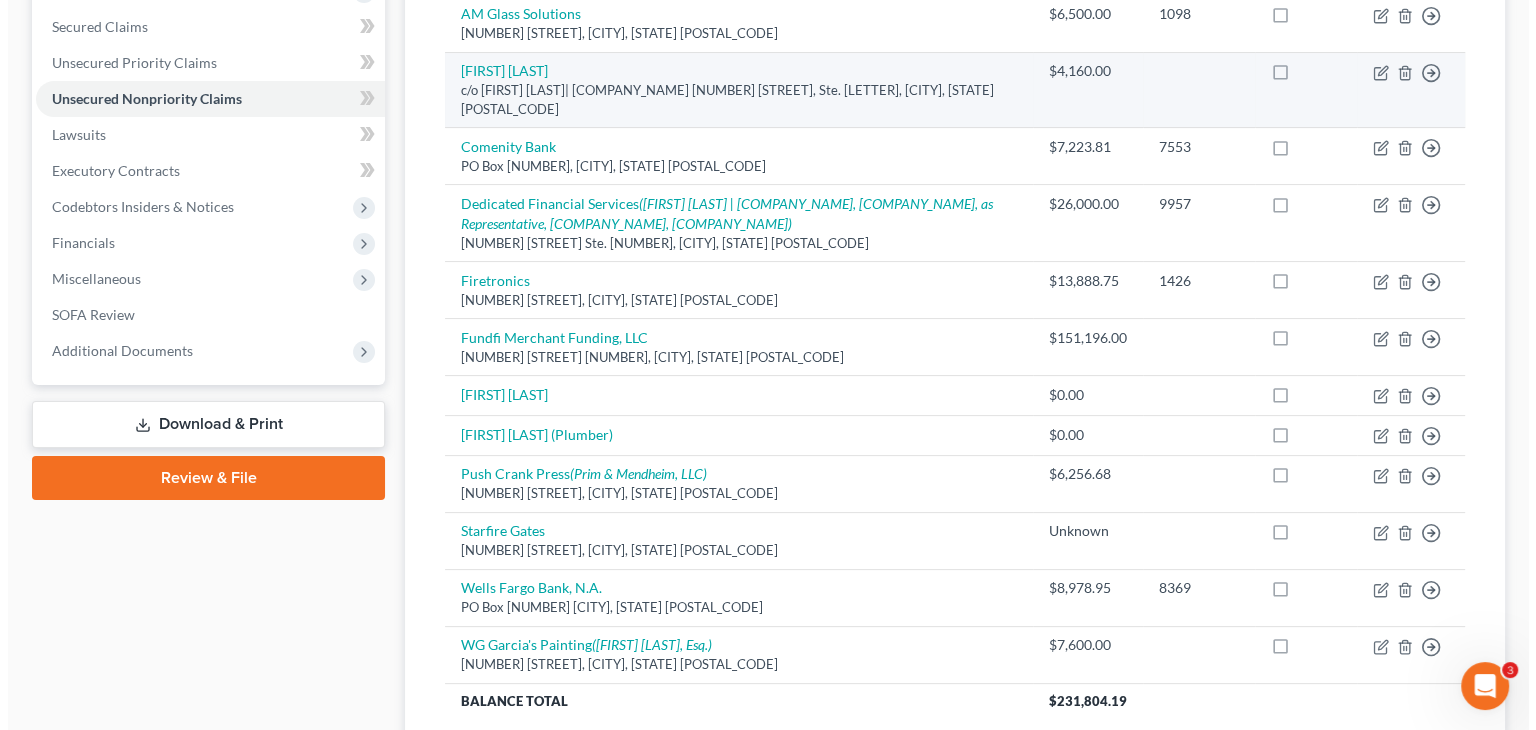 scroll, scrollTop: 400, scrollLeft: 0, axis: vertical 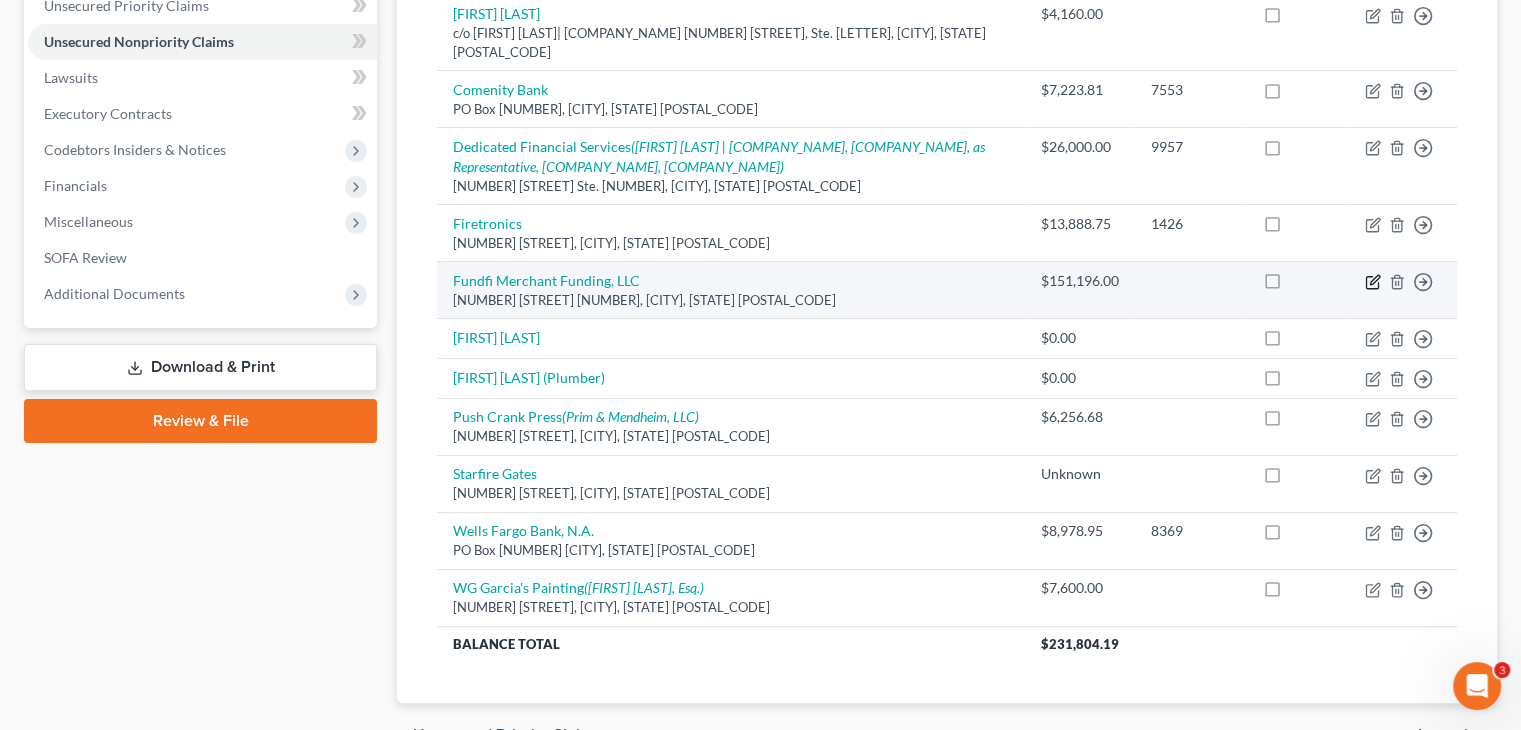 click 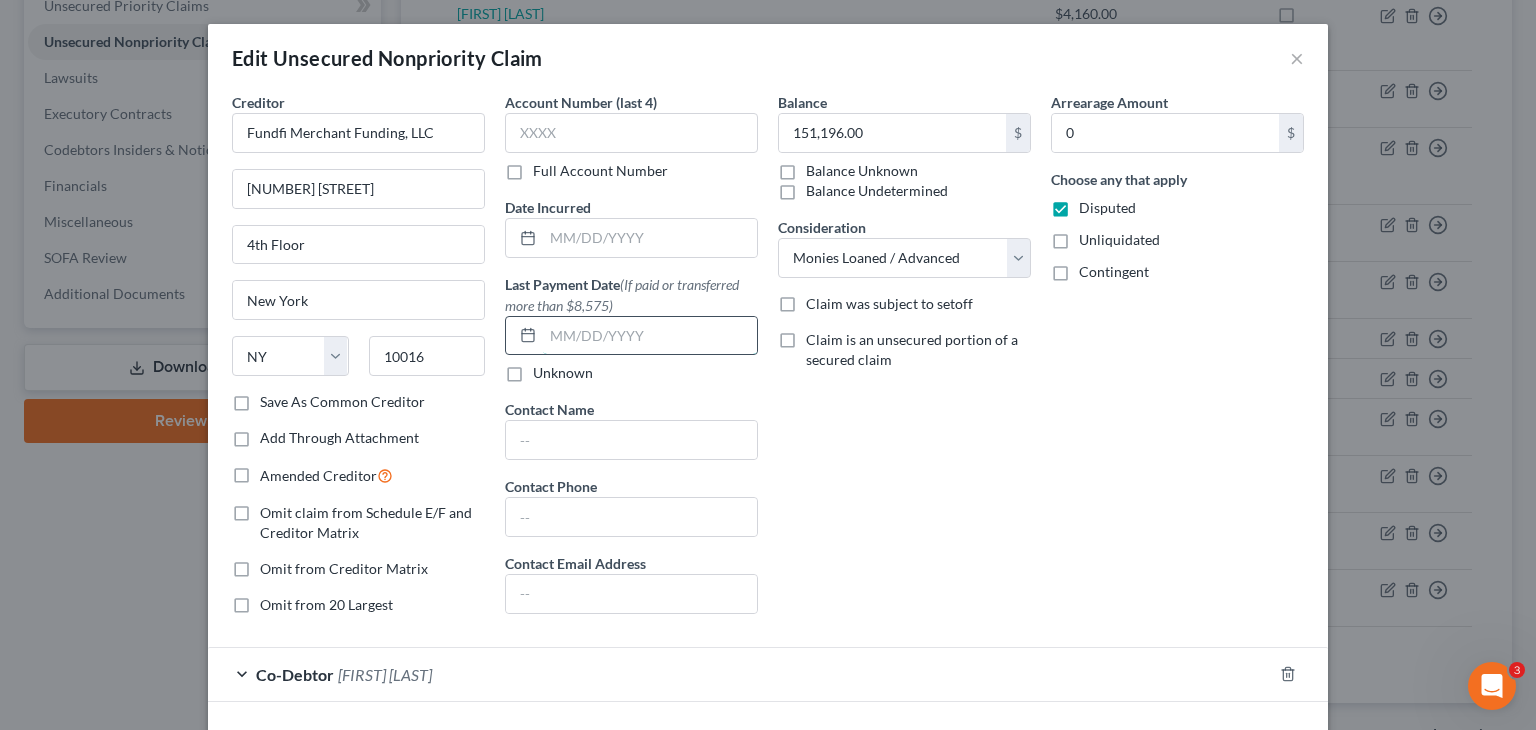 click at bounding box center (650, 336) 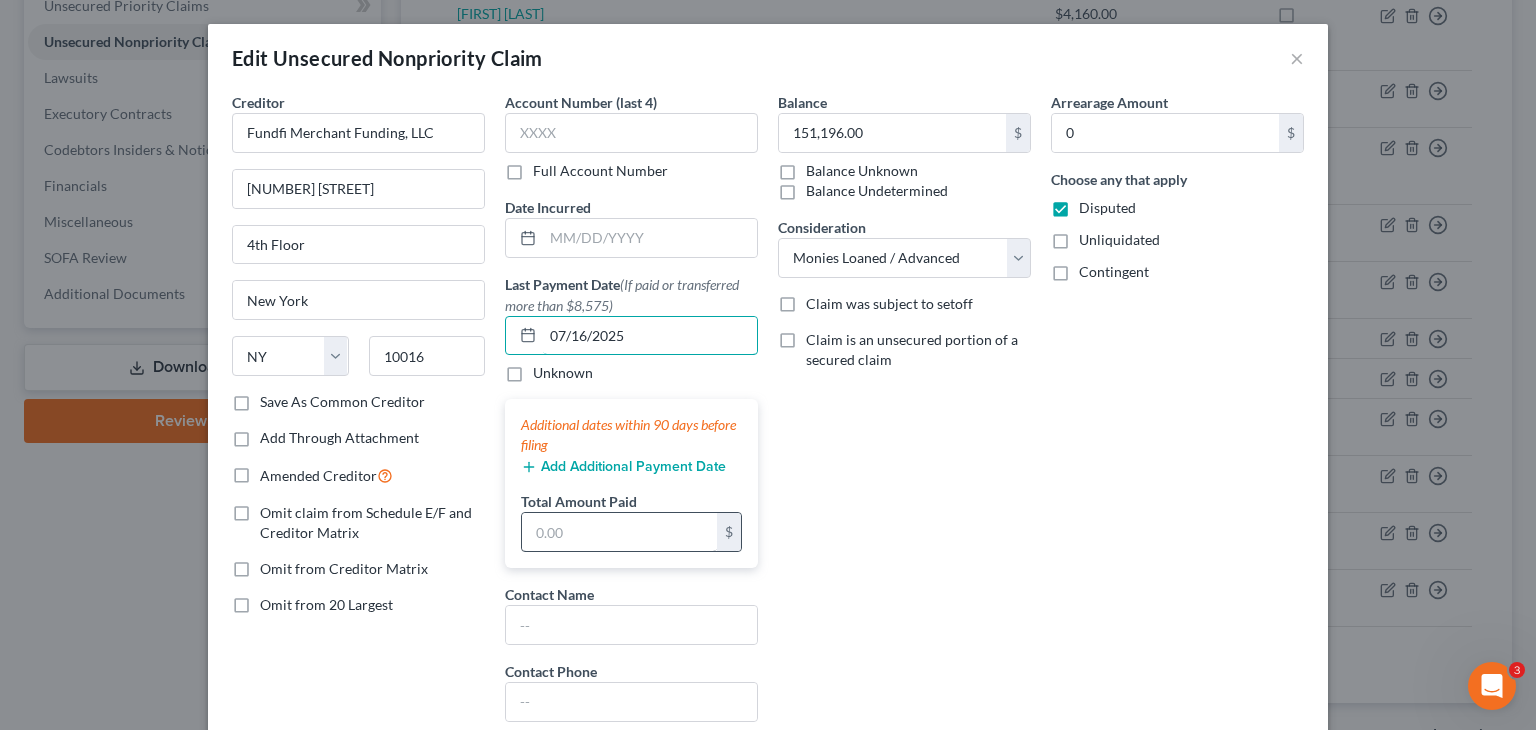 type on "07/16/2025" 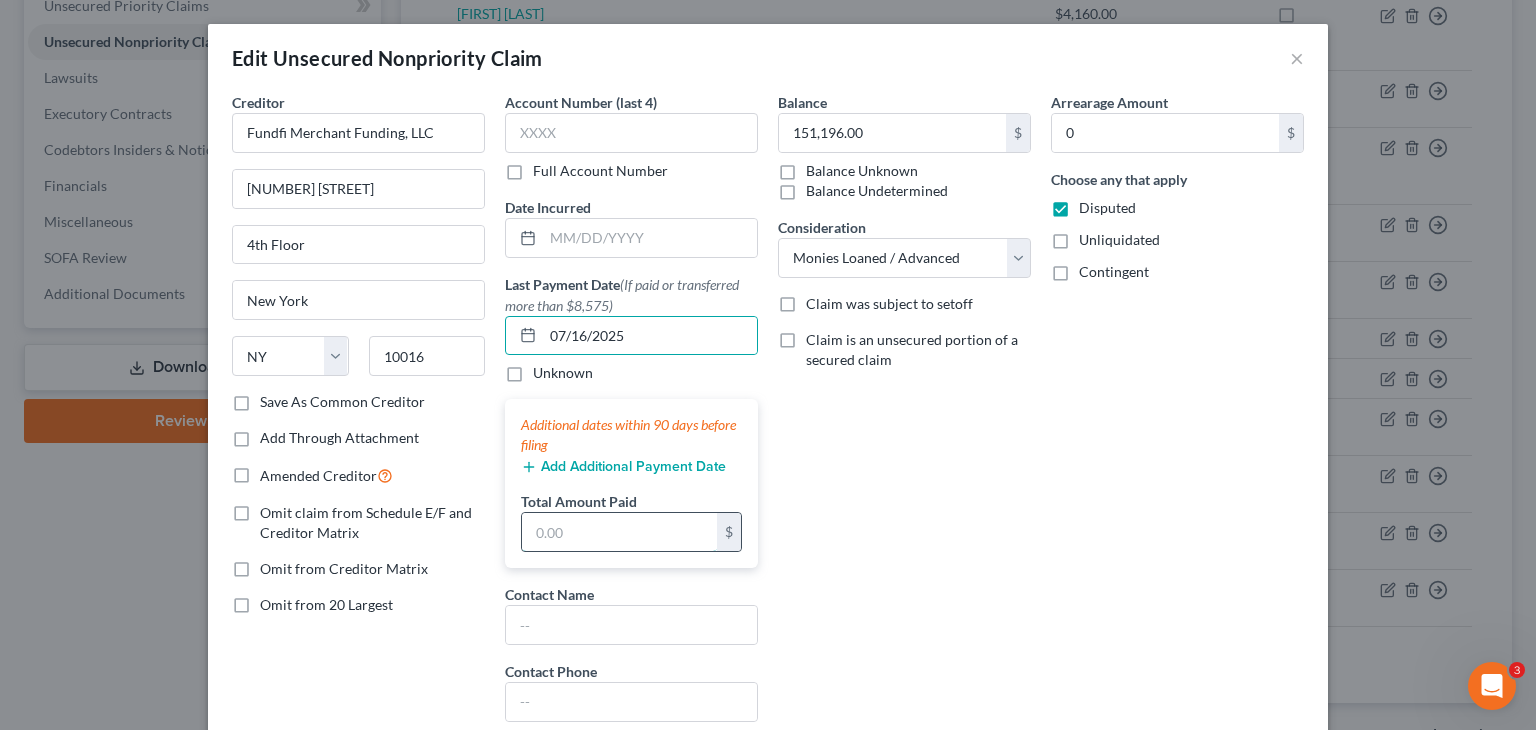 click at bounding box center [619, 532] 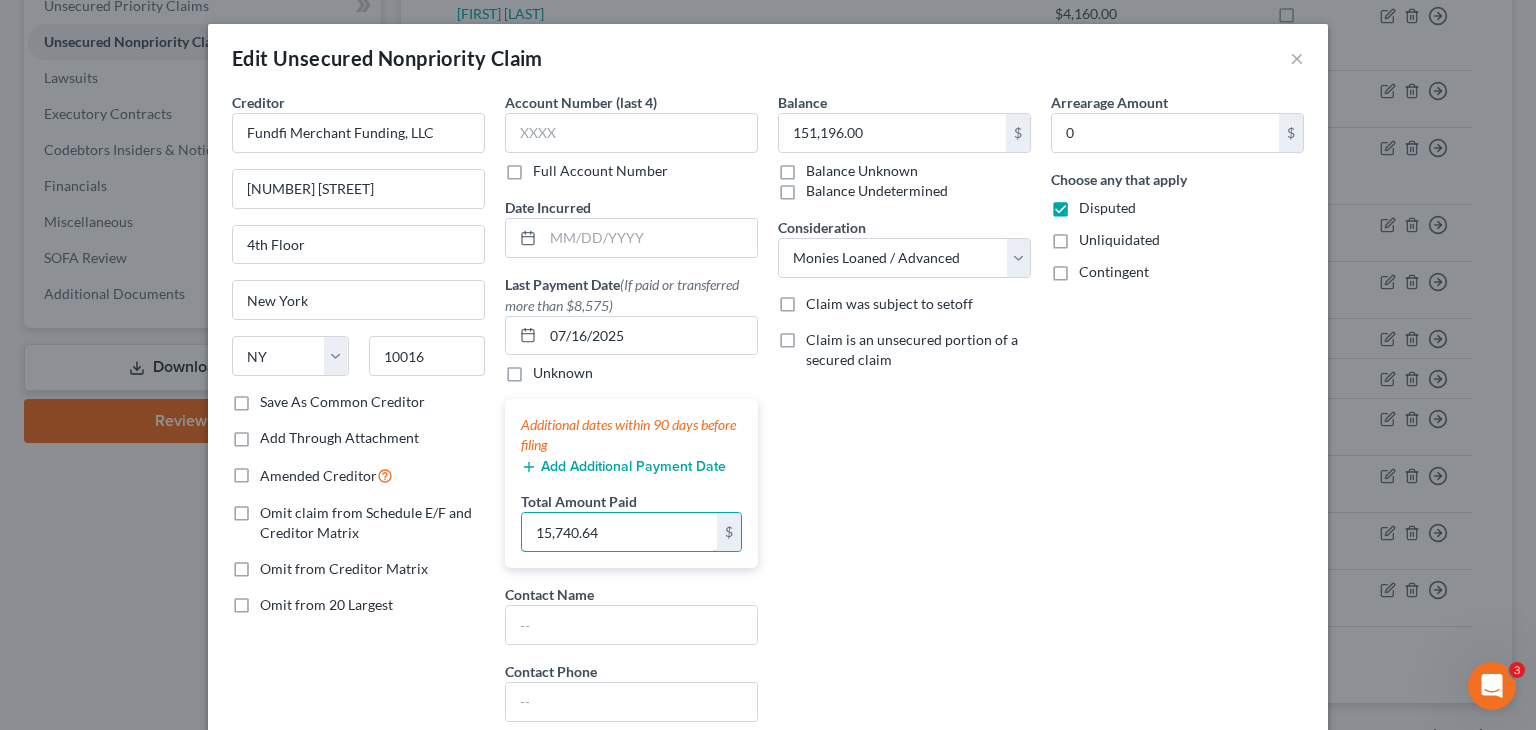 type on "15,740.64" 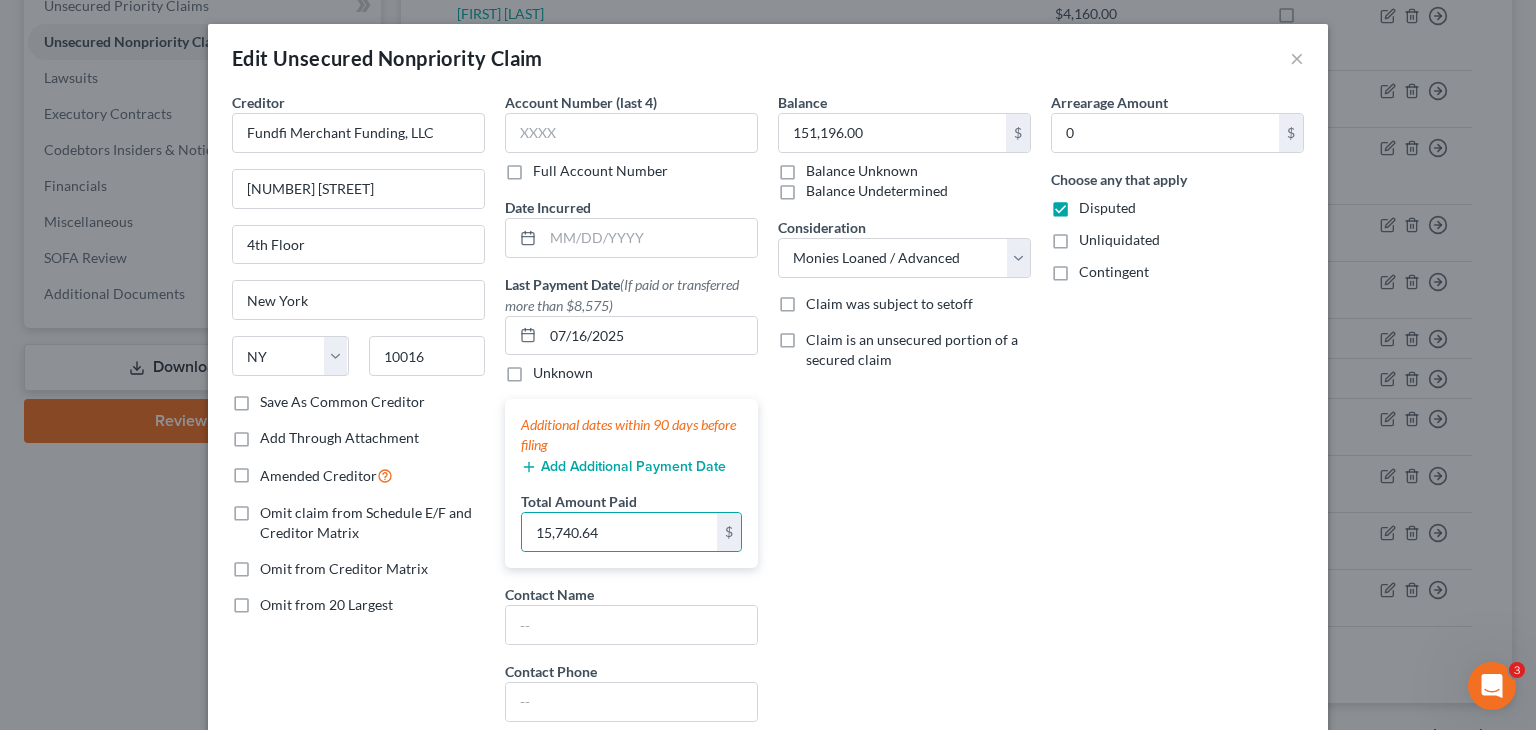 click on "Add Additional Payment Date" at bounding box center (623, 467) 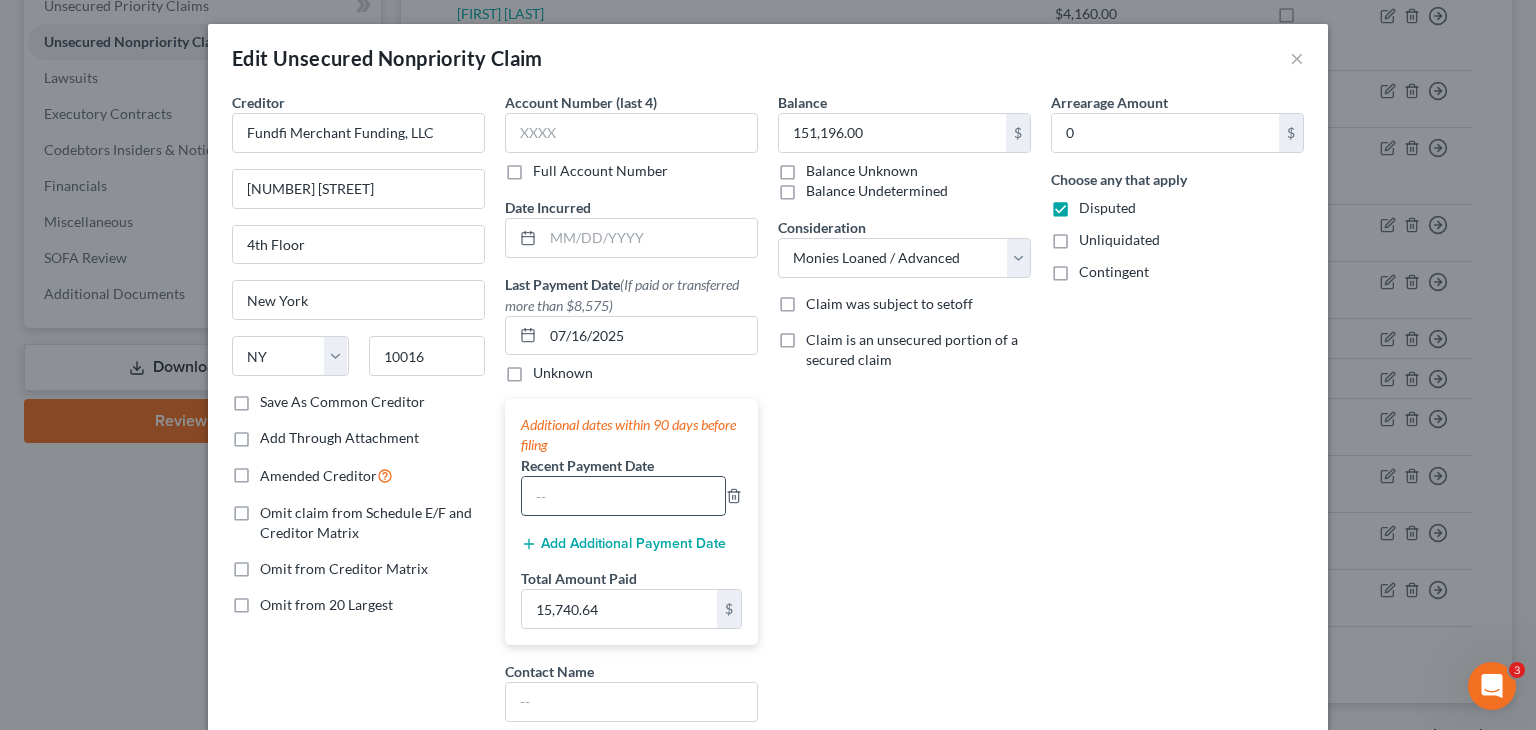 click at bounding box center (623, 496) 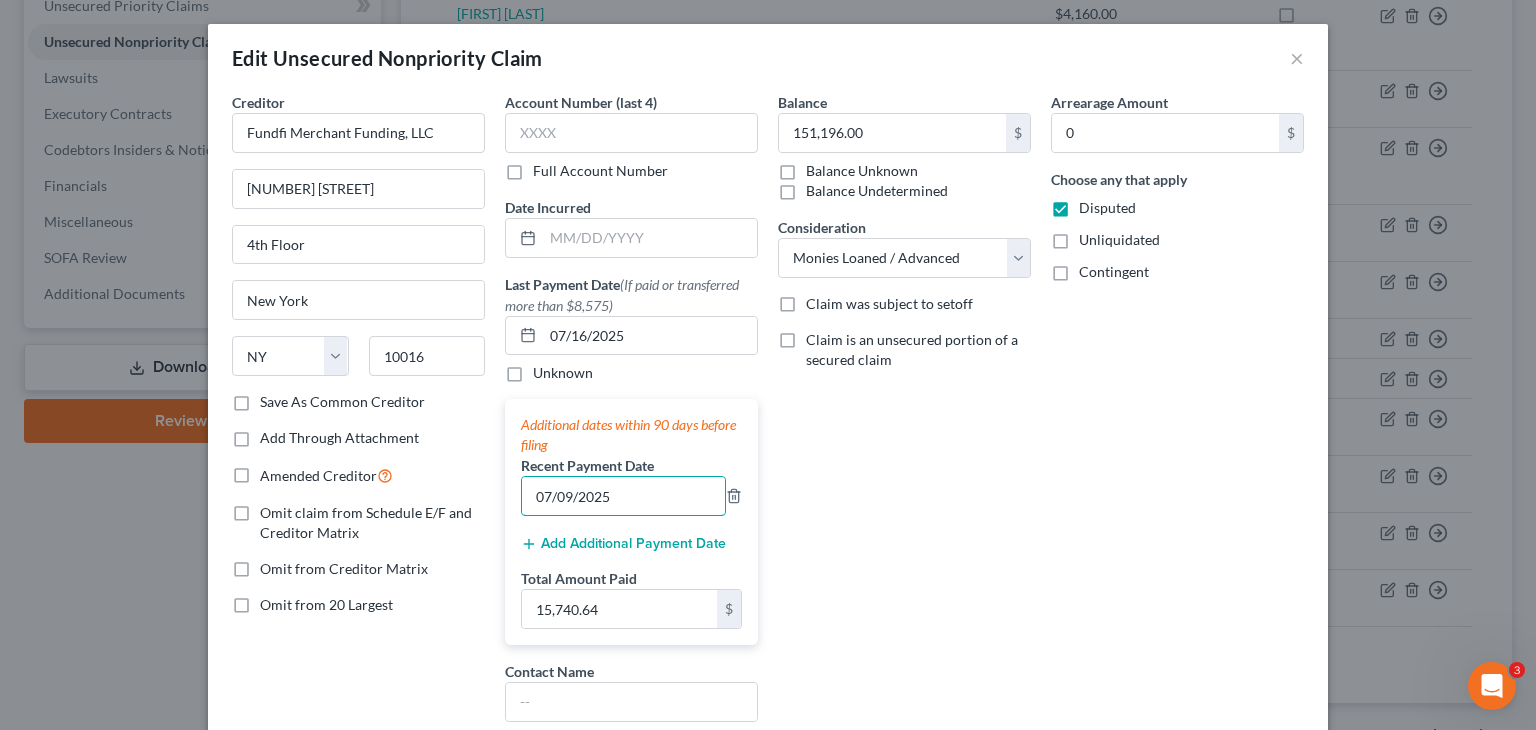 type on "07/09/2025" 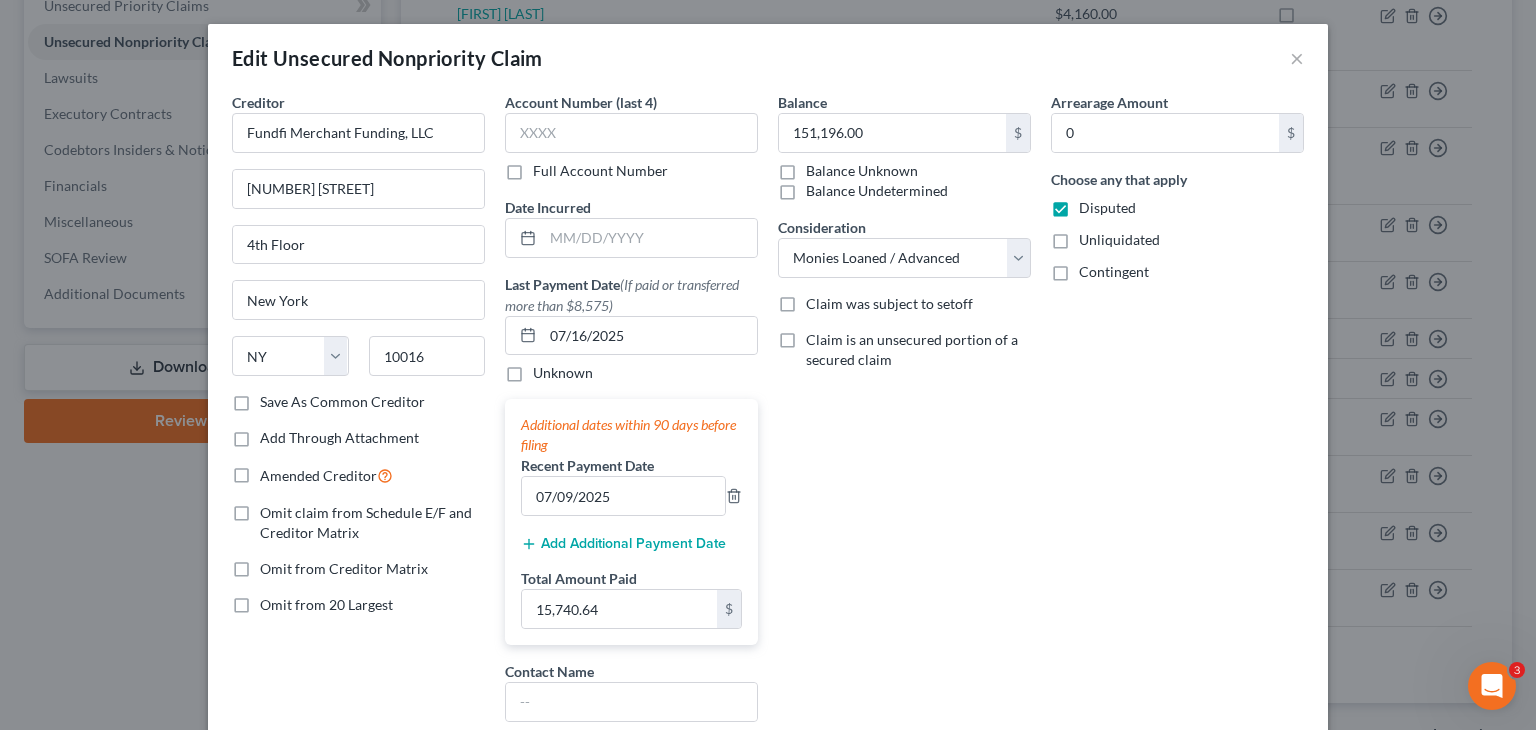 click on "Add Additional Payment Date" at bounding box center [623, 544] 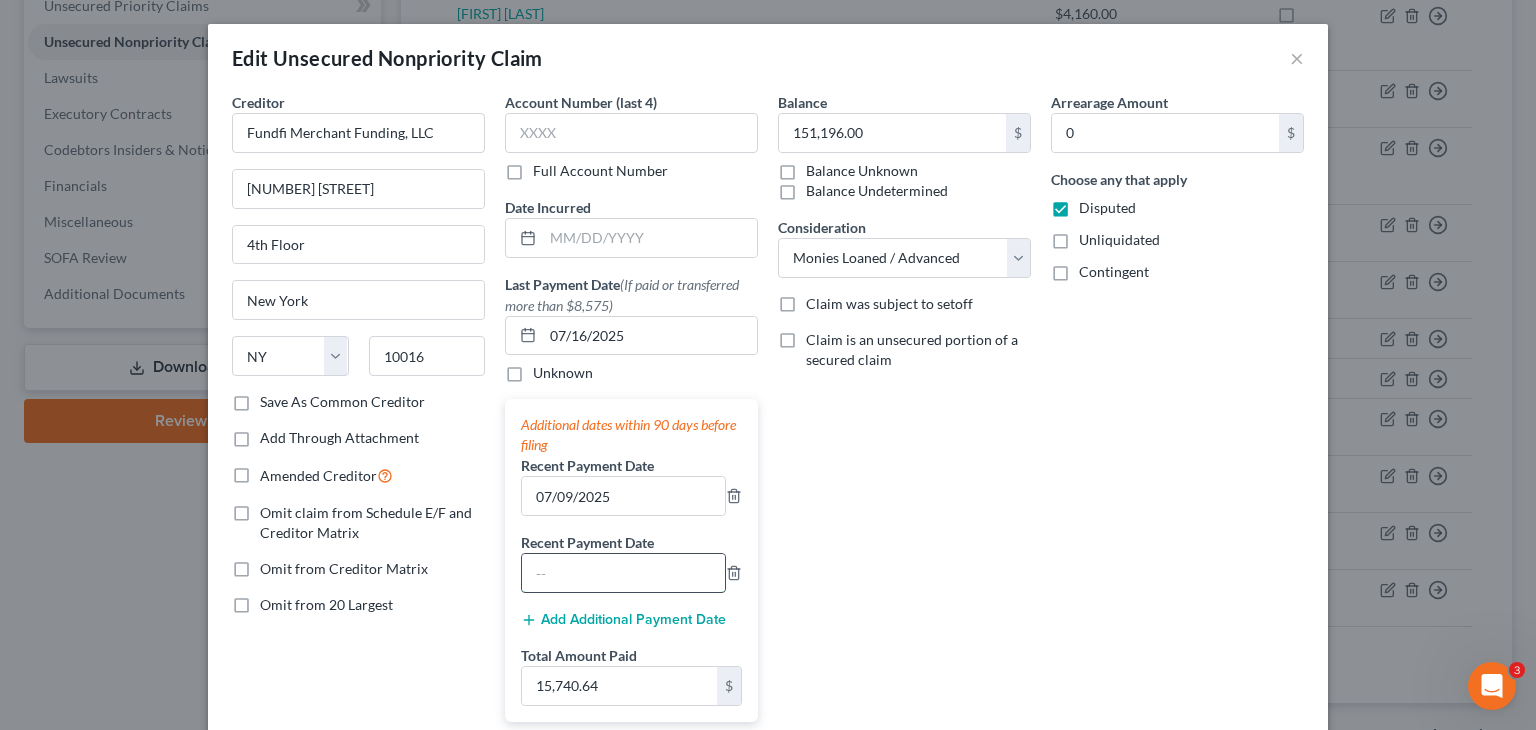 click at bounding box center [623, 573] 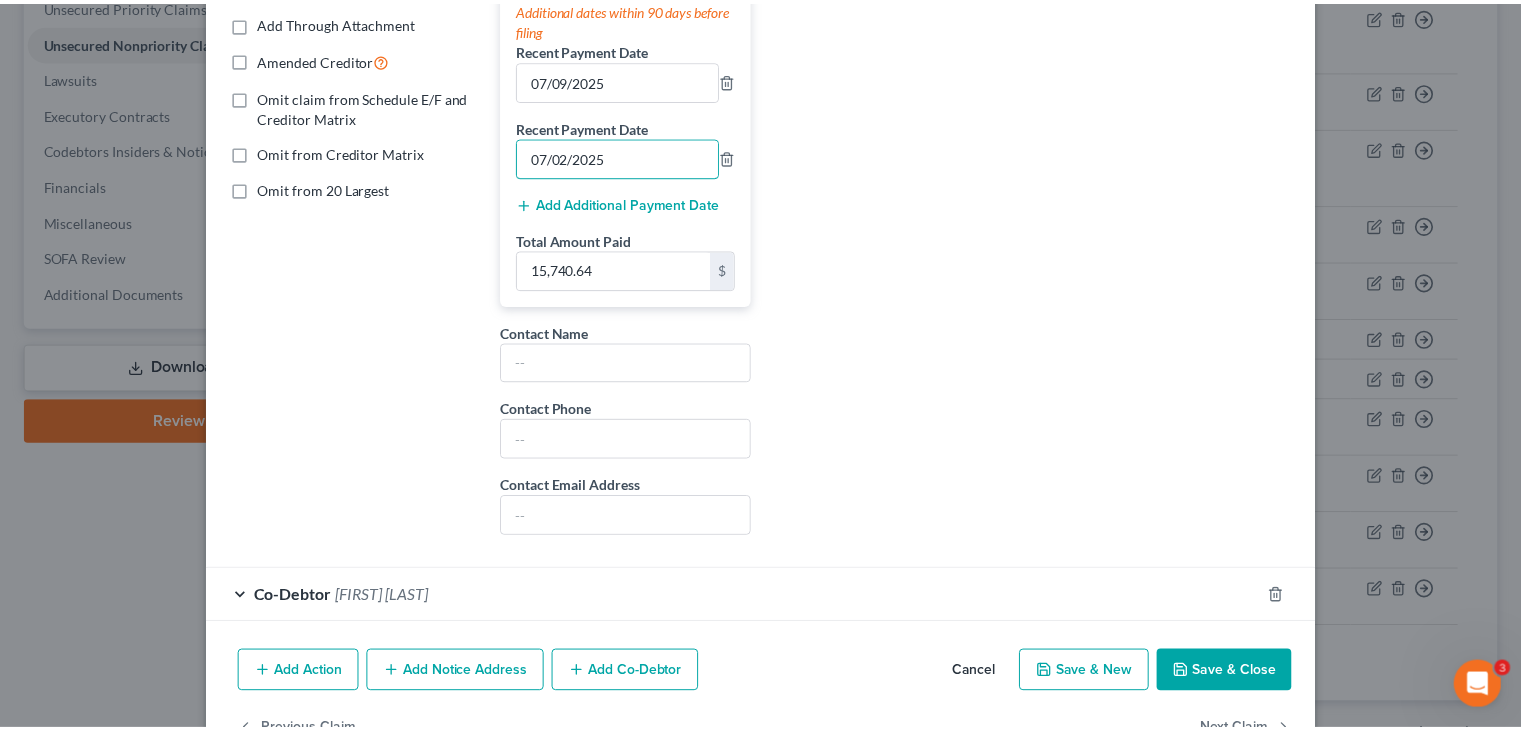 scroll, scrollTop: 472, scrollLeft: 0, axis: vertical 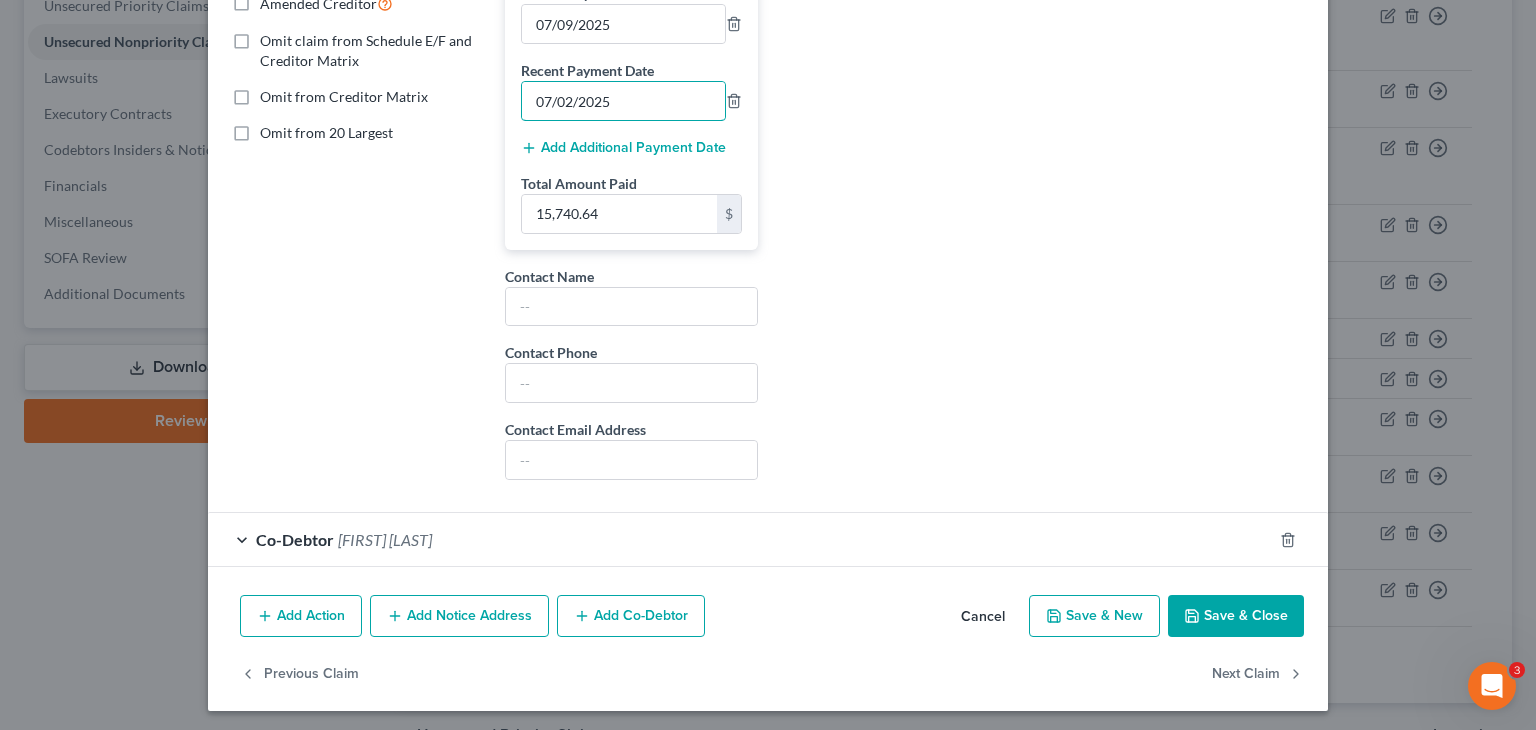 type on "07/02/2025" 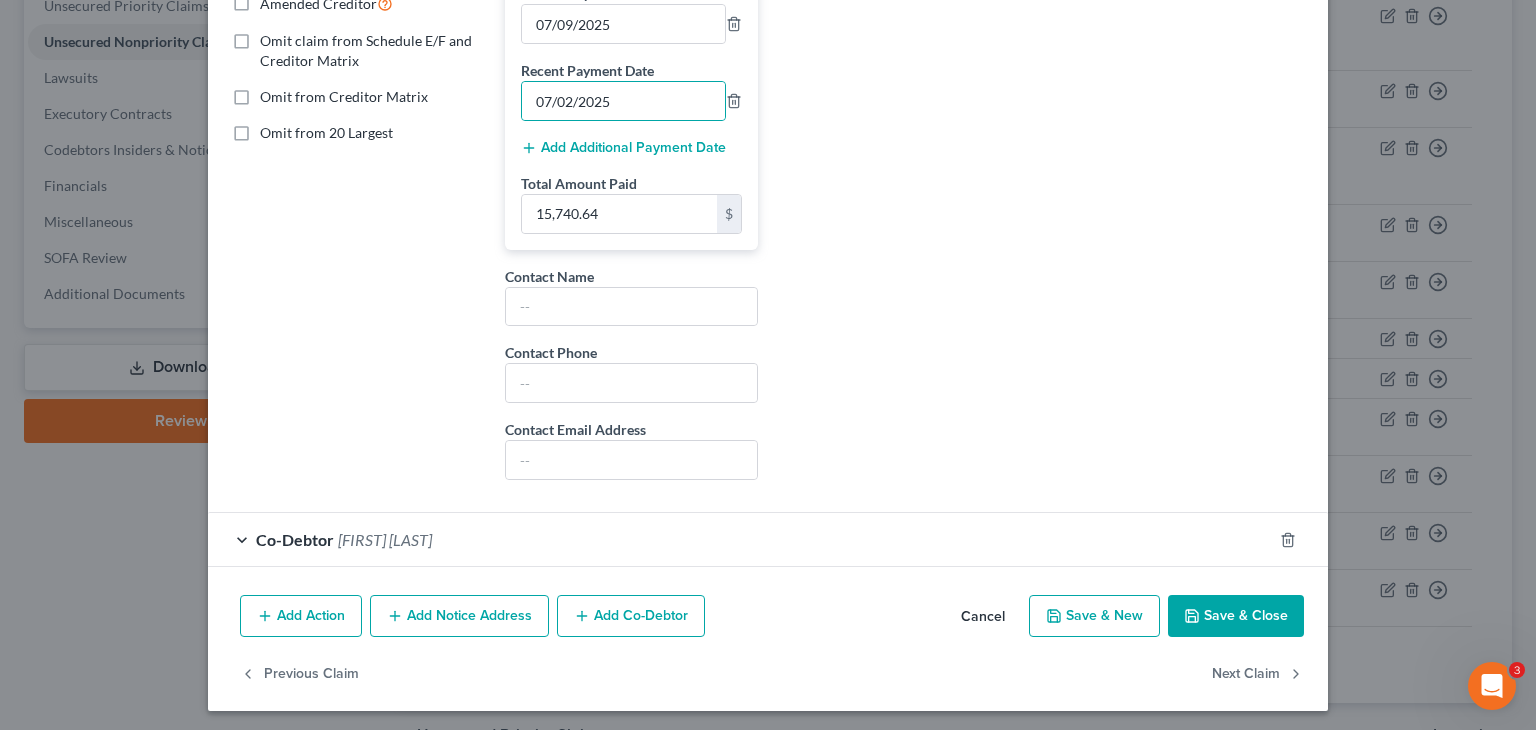 click on "Save & Close" at bounding box center (1236, 616) 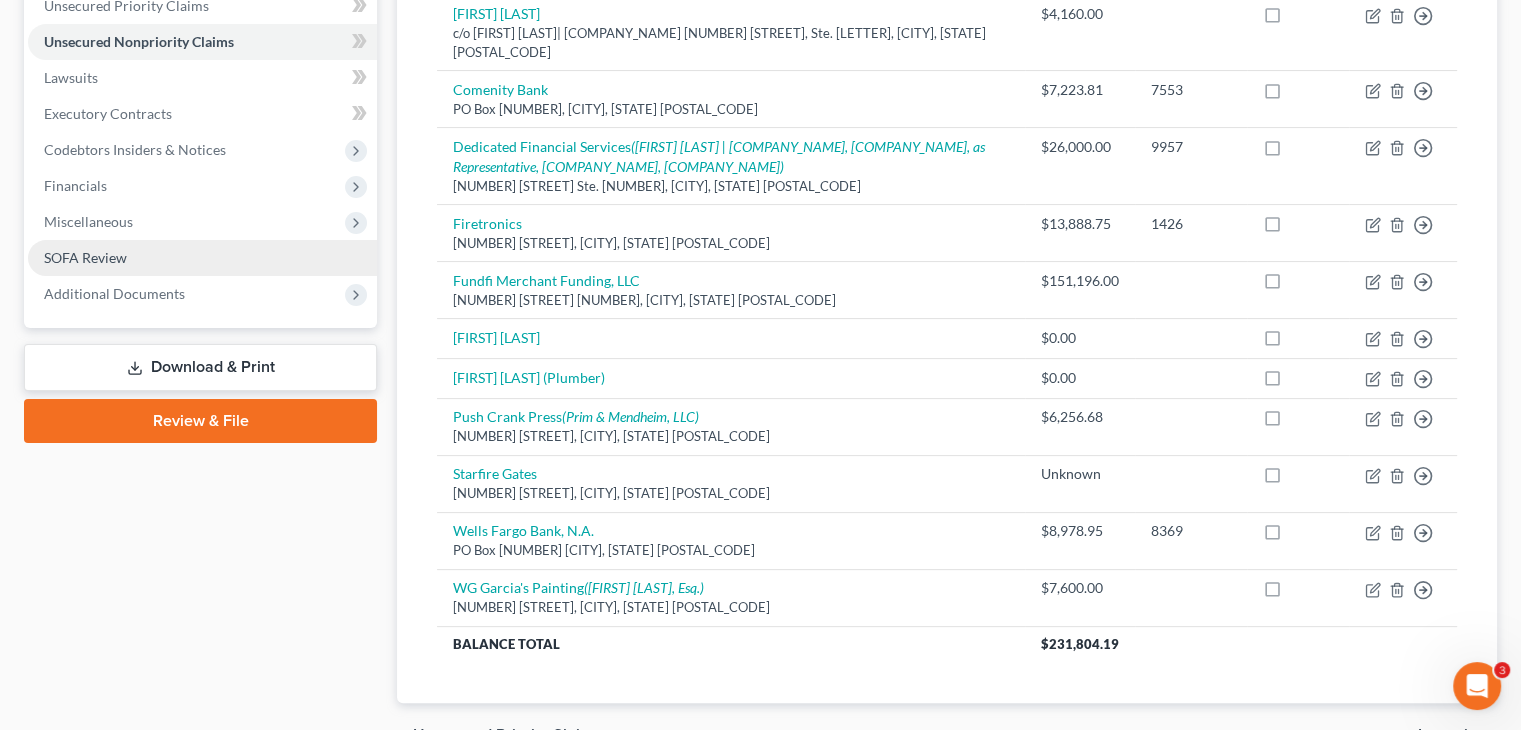 click on "SOFA Review" at bounding box center [85, 257] 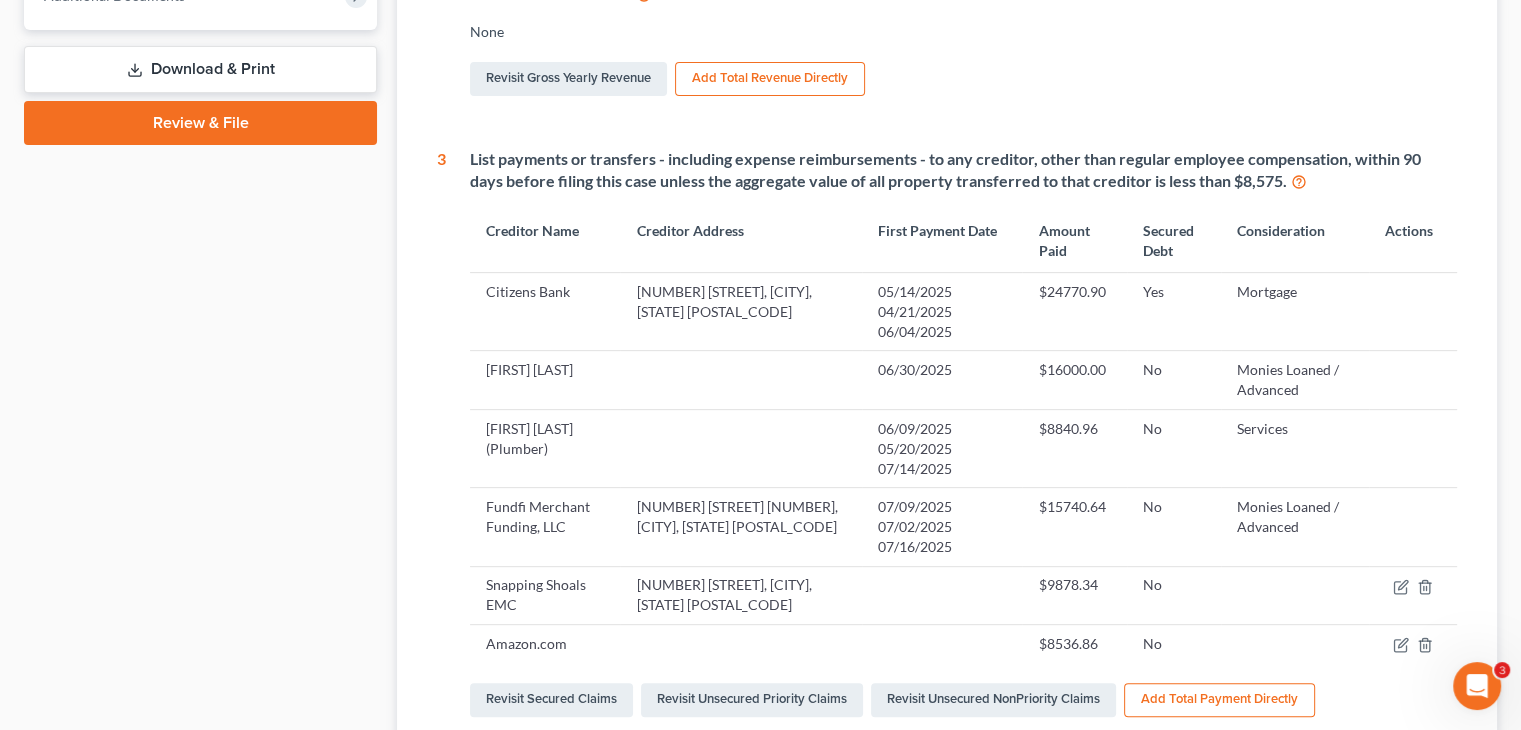 scroll, scrollTop: 700, scrollLeft: 0, axis: vertical 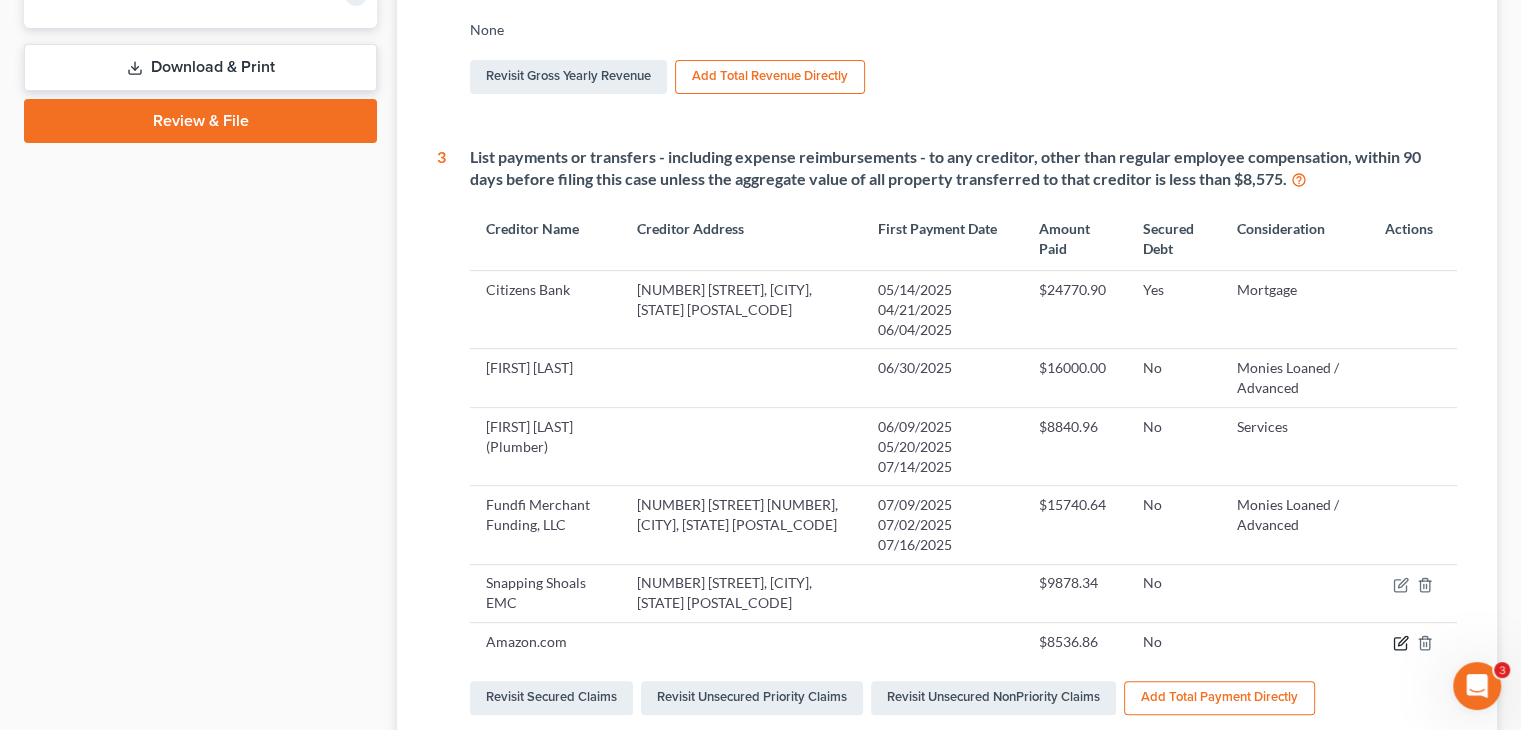 click 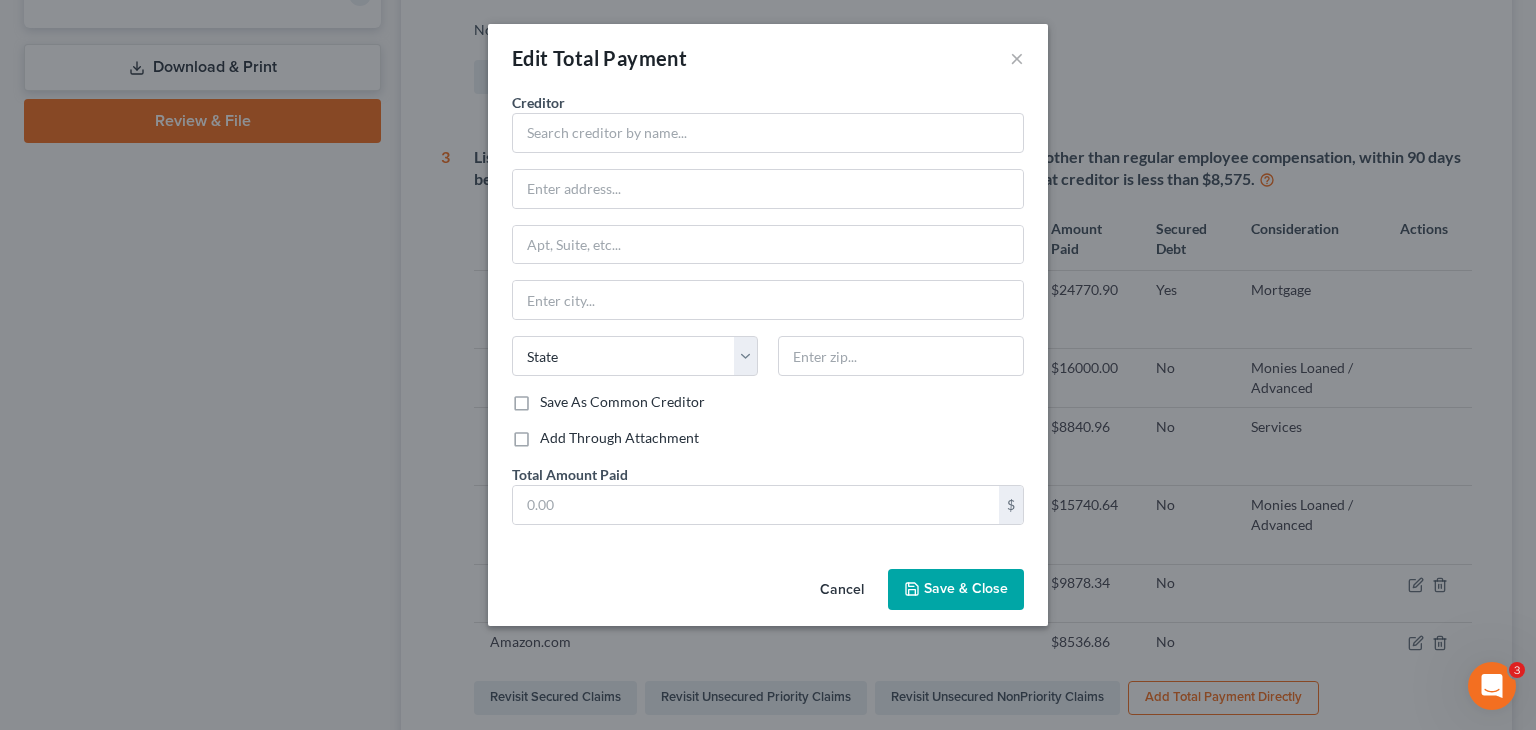 click on "Cancel" at bounding box center [842, 591] 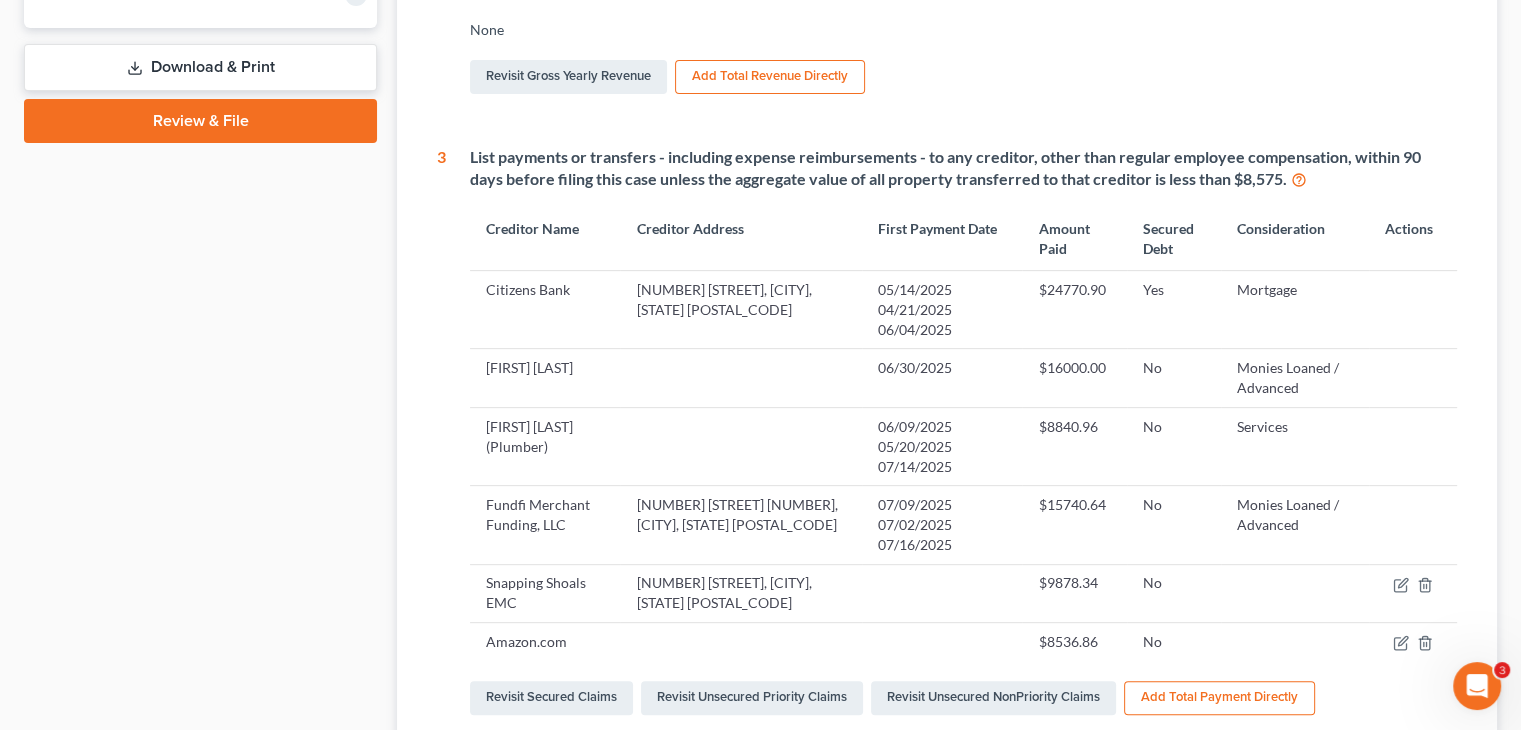 scroll, scrollTop: 300, scrollLeft: 0, axis: vertical 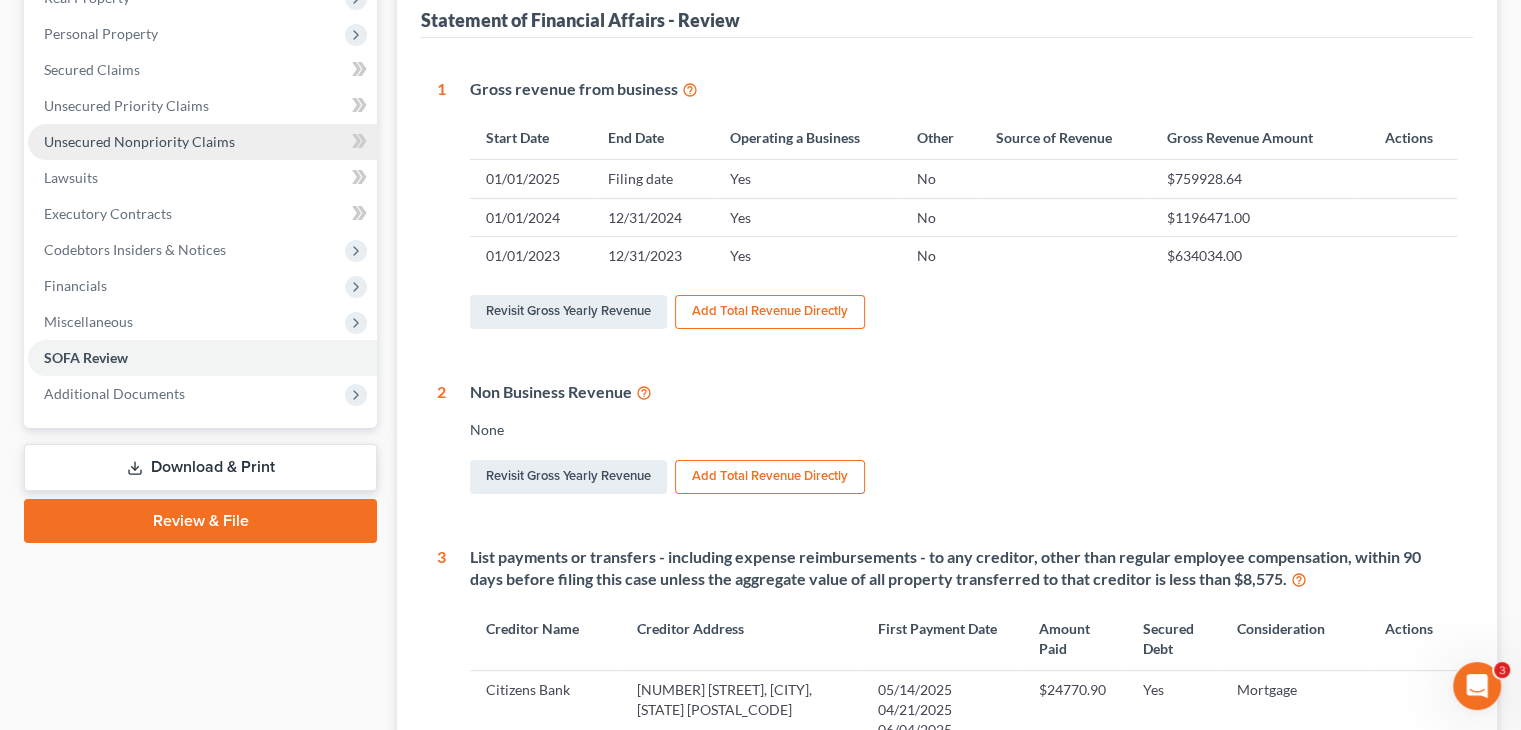 click on "Unsecured Nonpriority Claims" at bounding box center (139, 141) 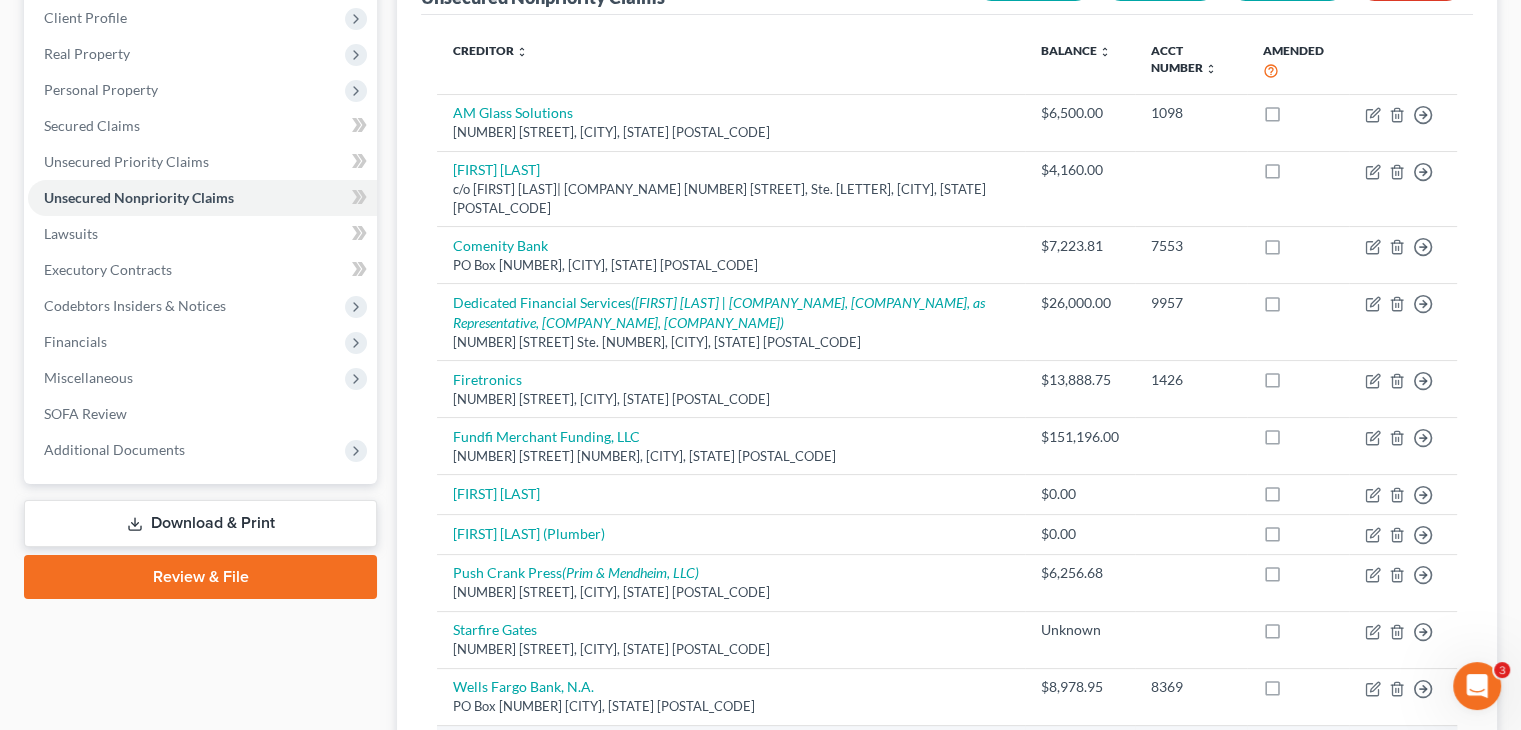 scroll, scrollTop: 200, scrollLeft: 0, axis: vertical 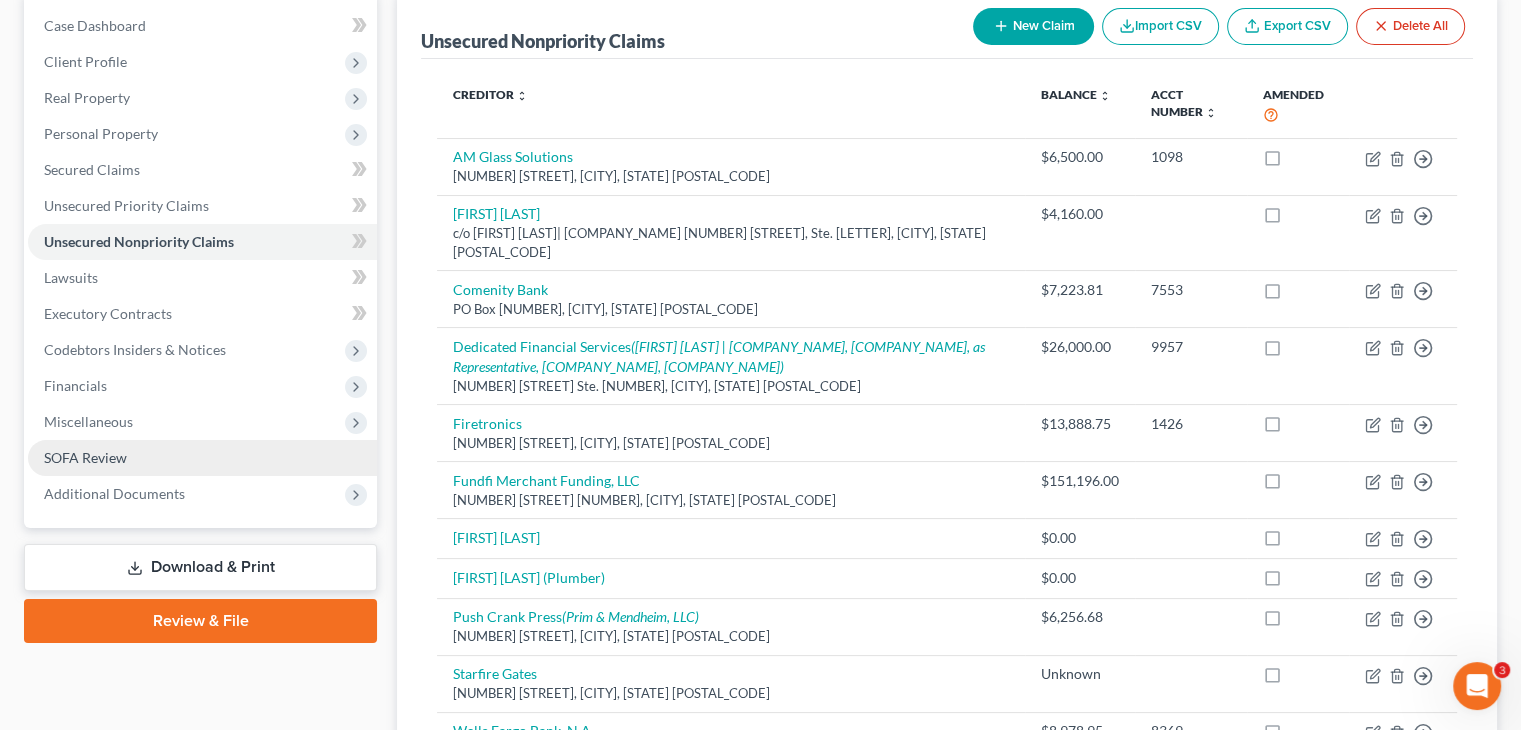 click on "SOFA Review" at bounding box center [202, 458] 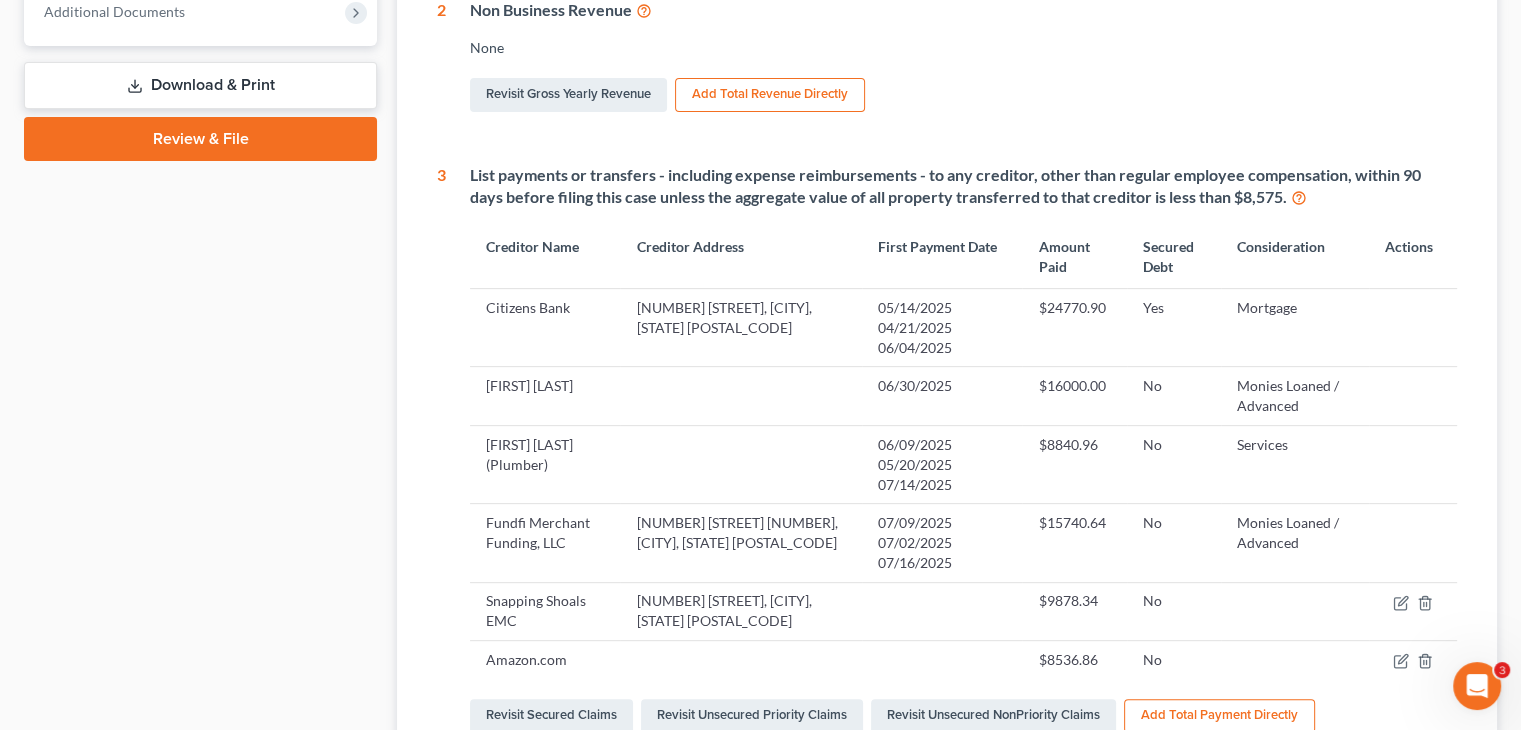scroll, scrollTop: 700, scrollLeft: 0, axis: vertical 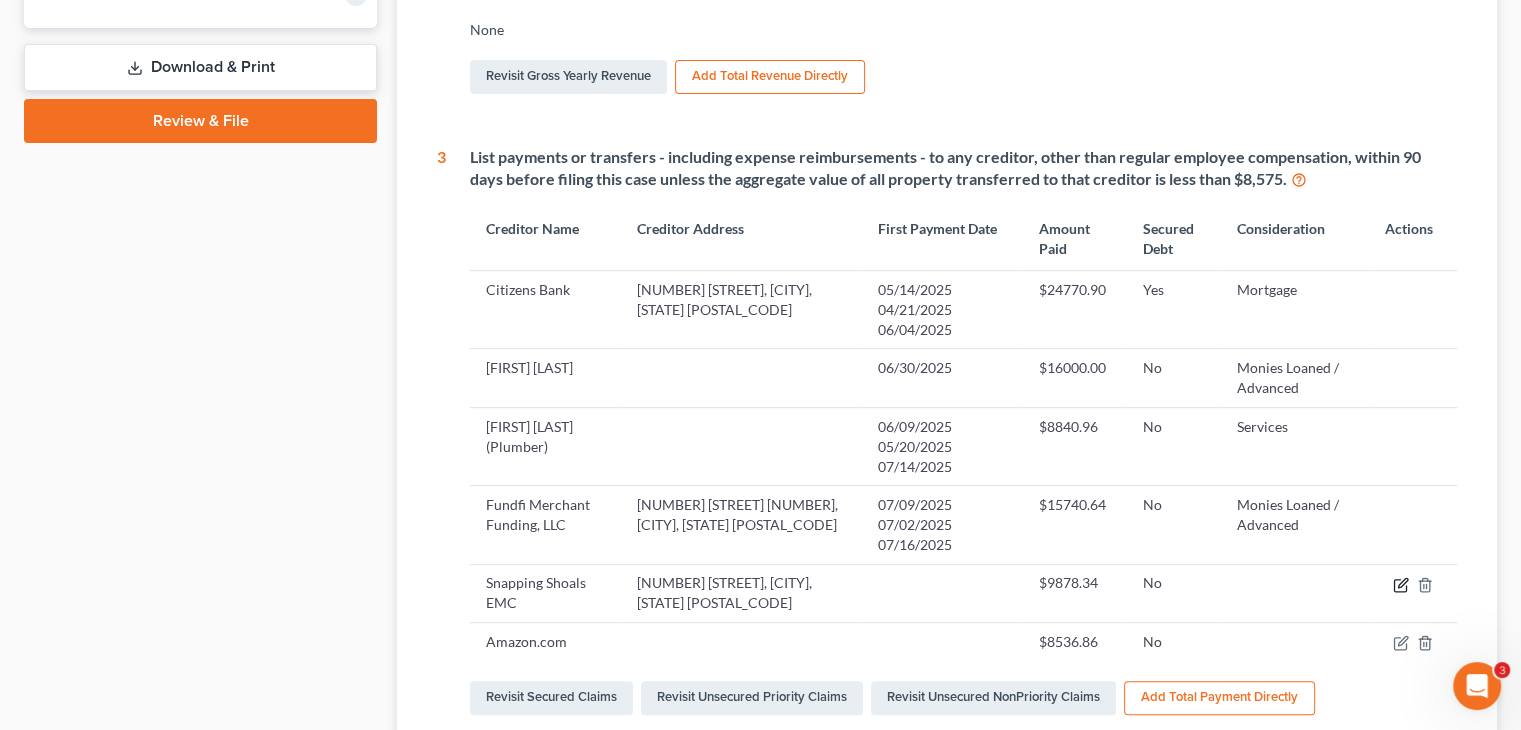 click 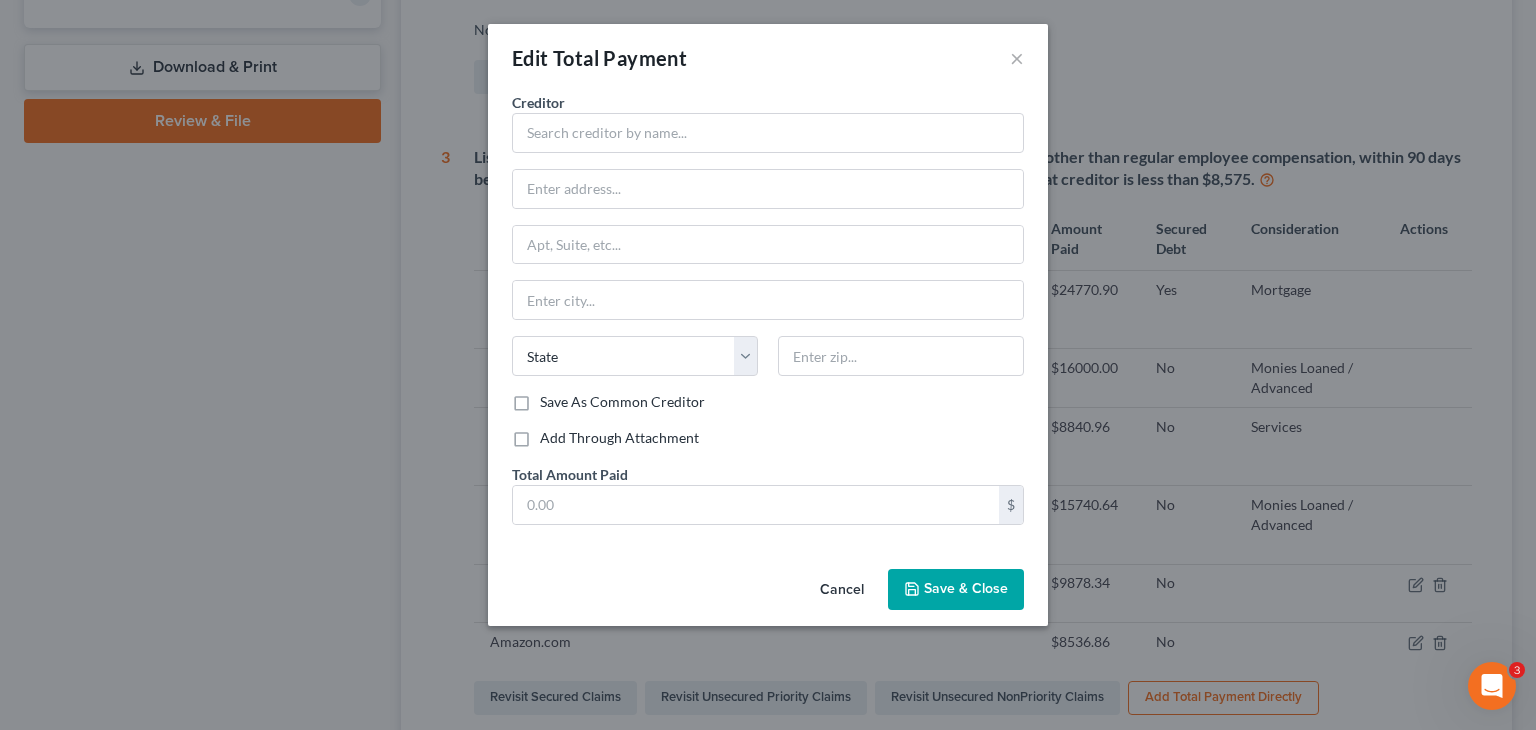 click on "Cancel" at bounding box center [842, 591] 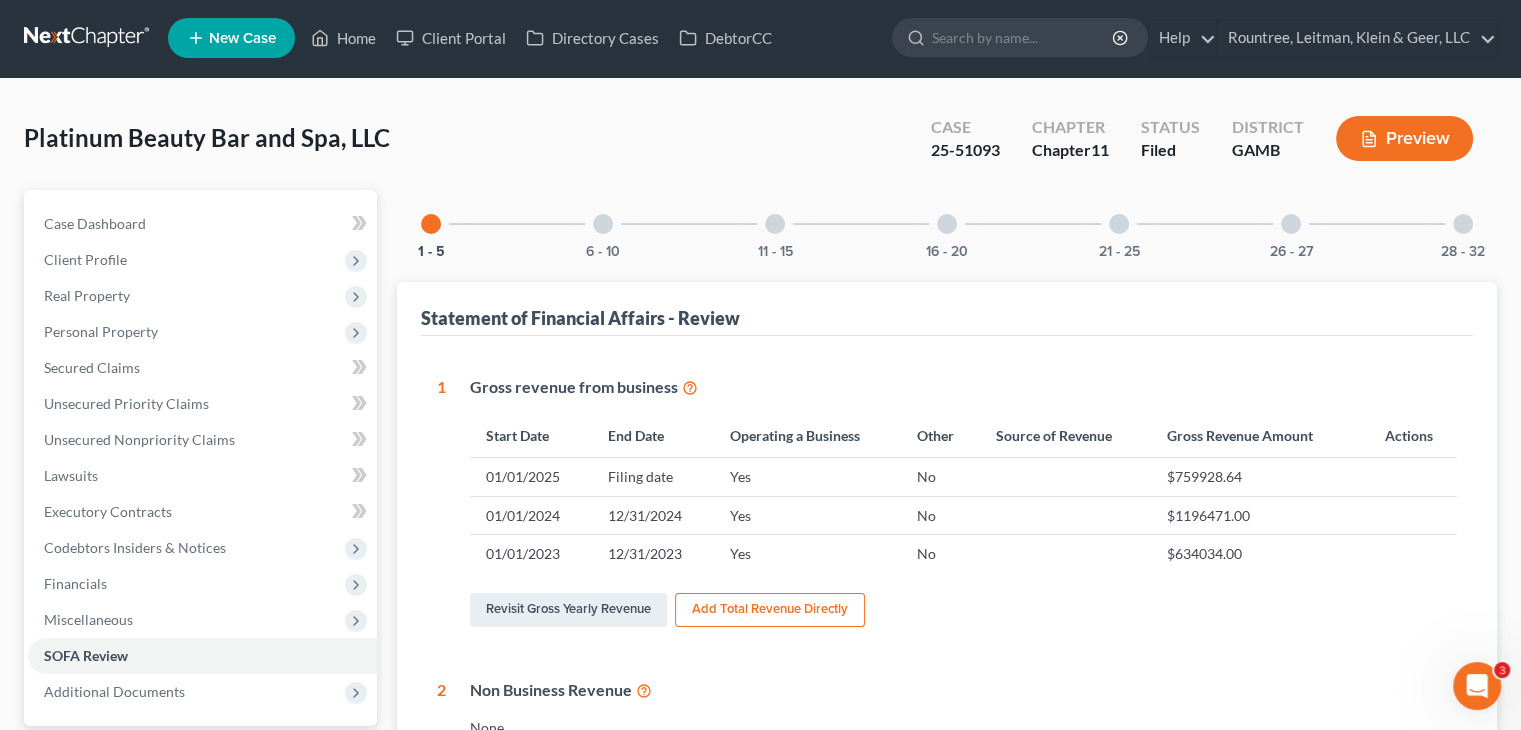 scroll, scrollTop: 0, scrollLeft: 0, axis: both 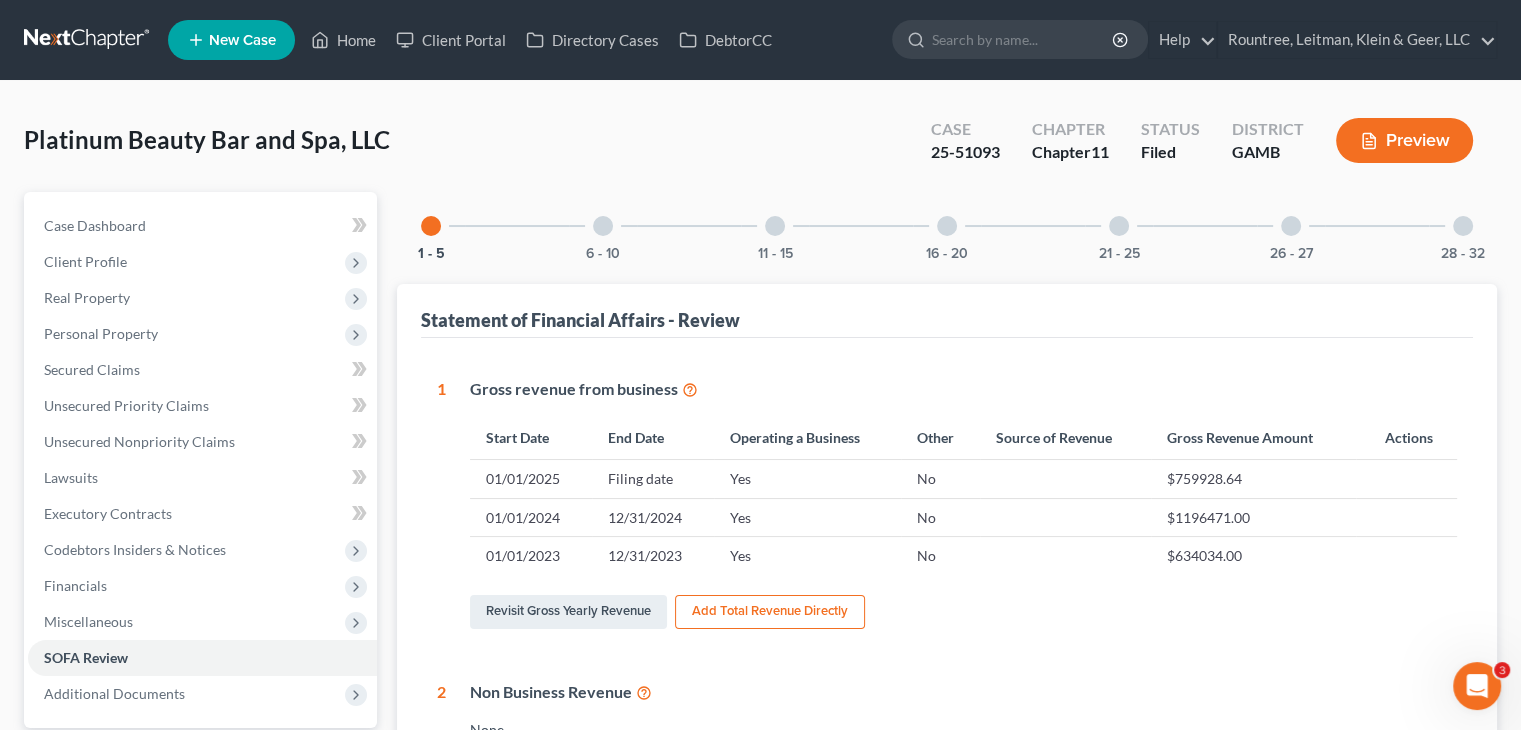 click on "Preview" at bounding box center [1404, 140] 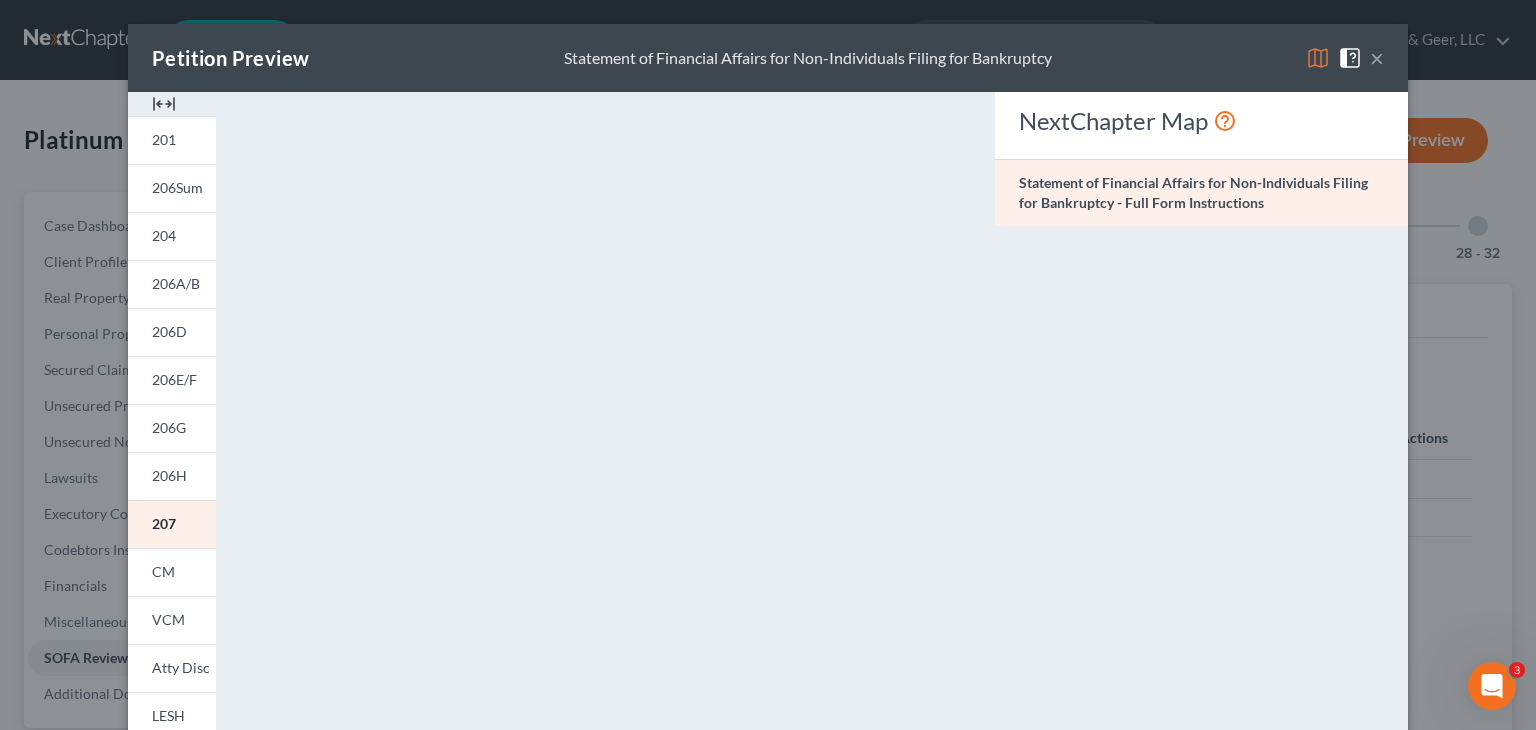 click on "×" at bounding box center [1377, 58] 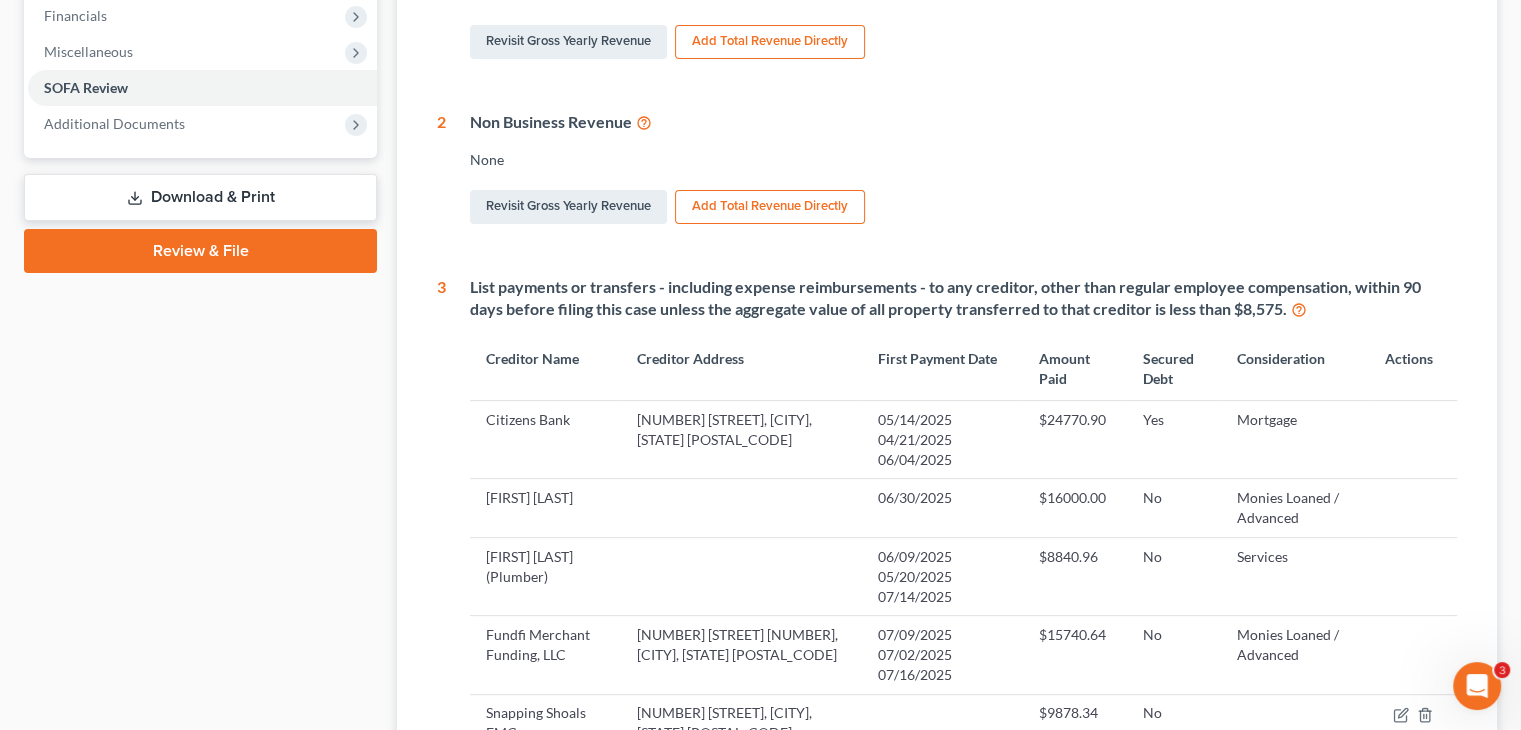 scroll, scrollTop: 900, scrollLeft: 0, axis: vertical 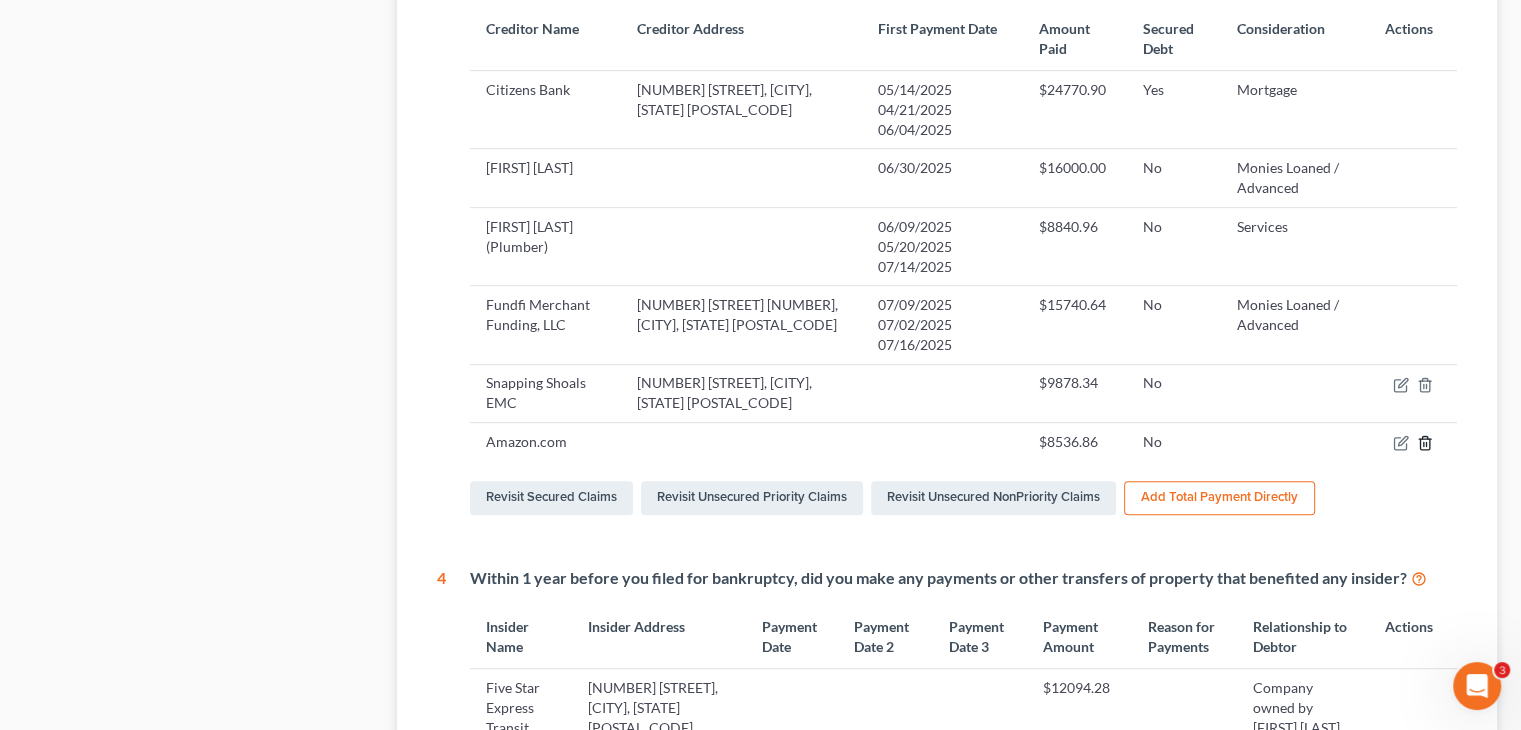 click 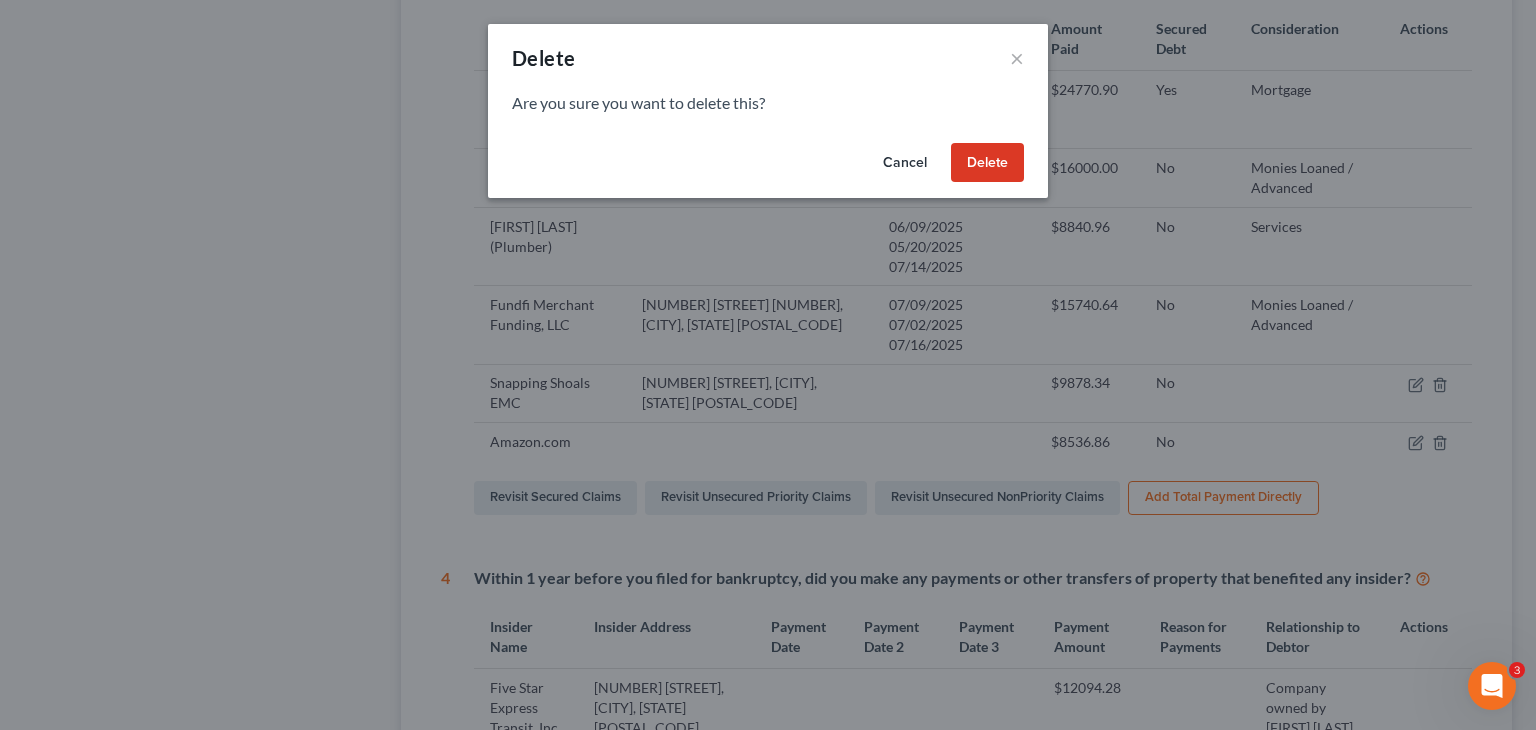 click on "Delete" at bounding box center (987, 163) 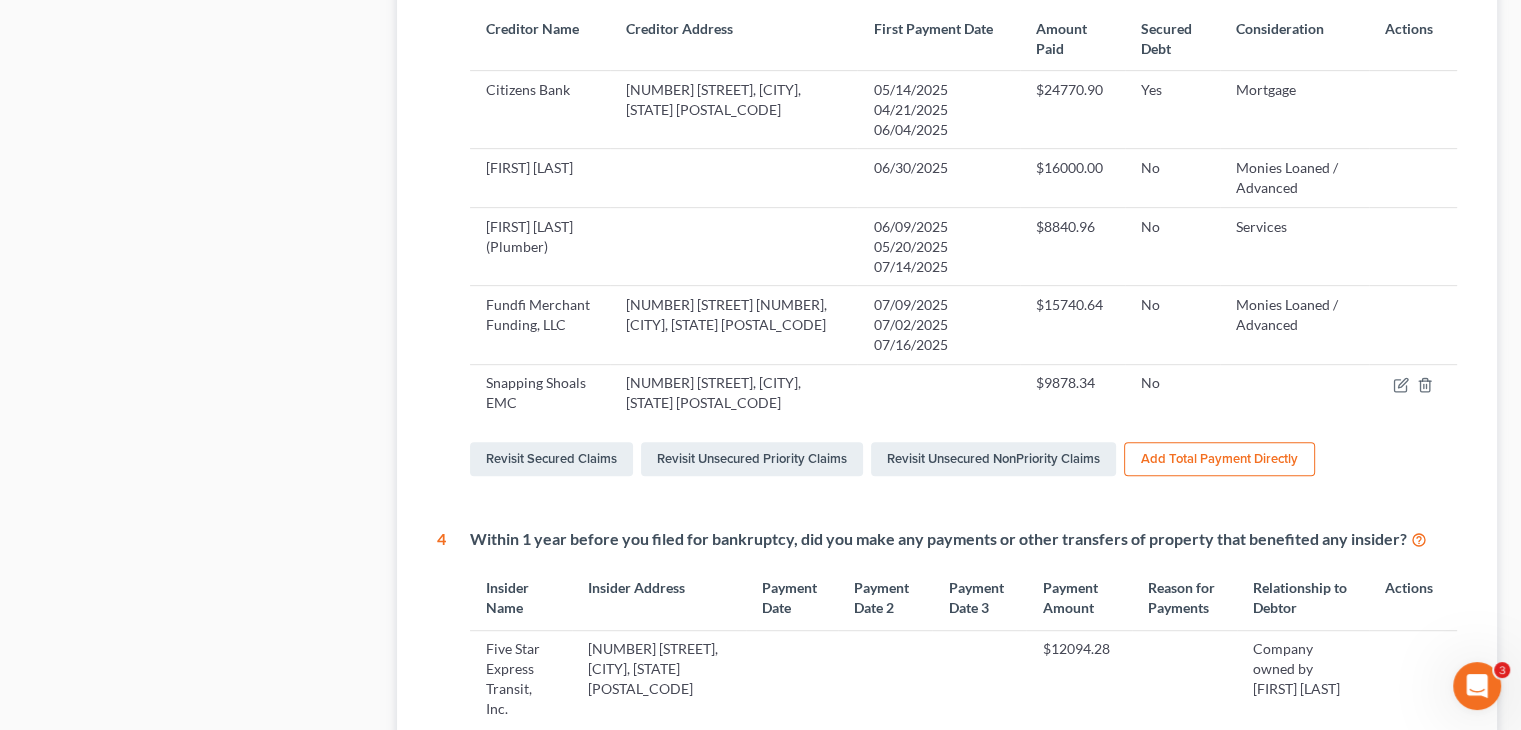 scroll, scrollTop: 300, scrollLeft: 0, axis: vertical 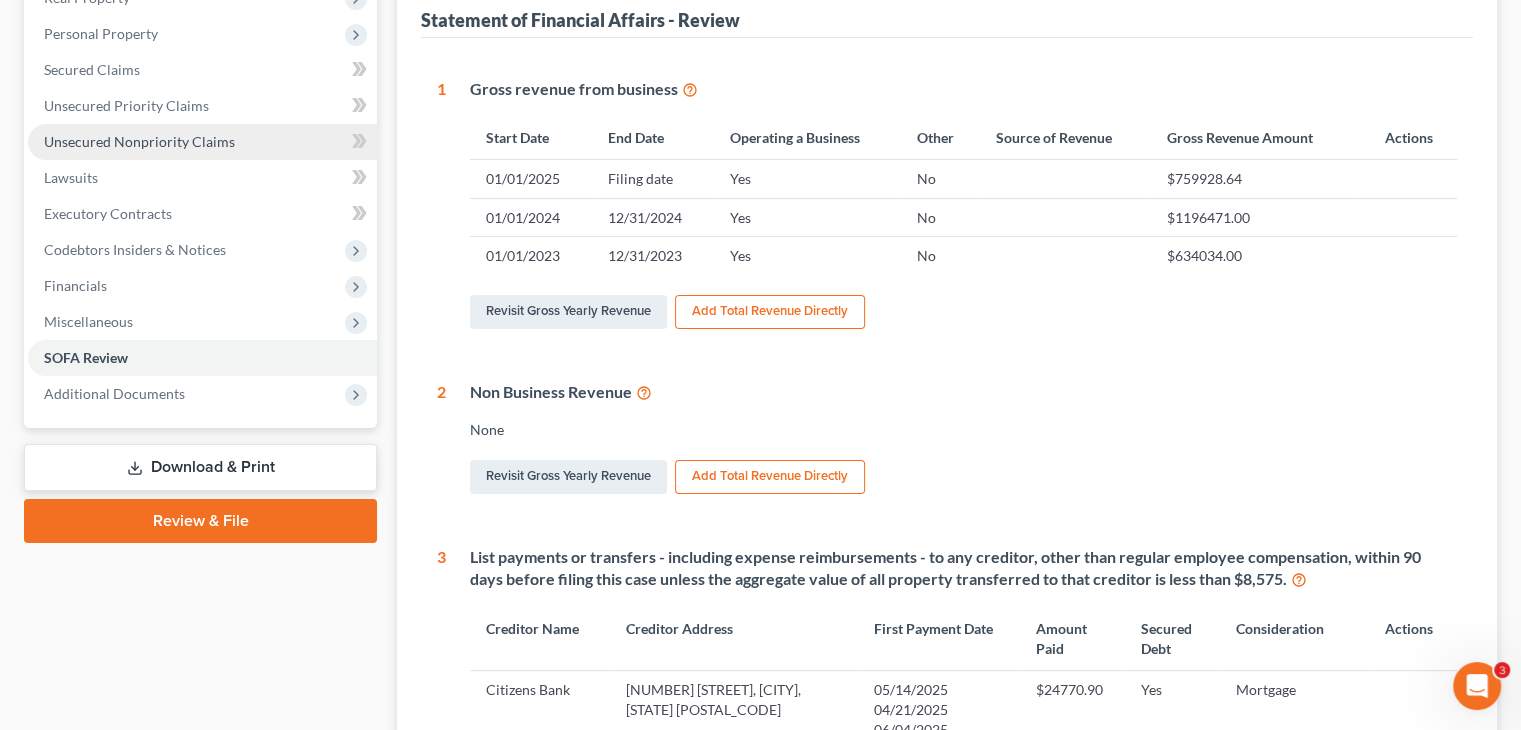 click on "Unsecured Nonpriority Claims" at bounding box center (139, 141) 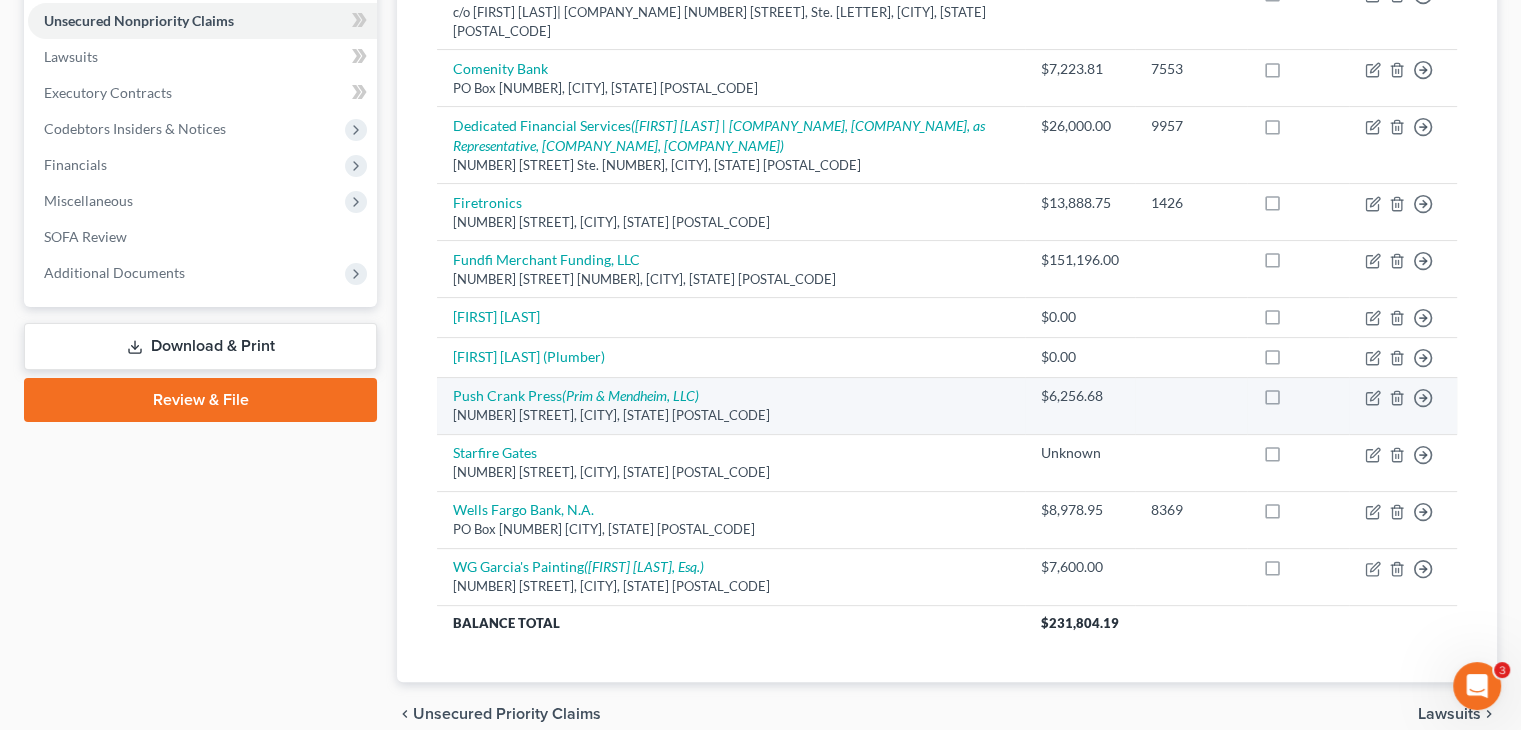 scroll, scrollTop: 491, scrollLeft: 0, axis: vertical 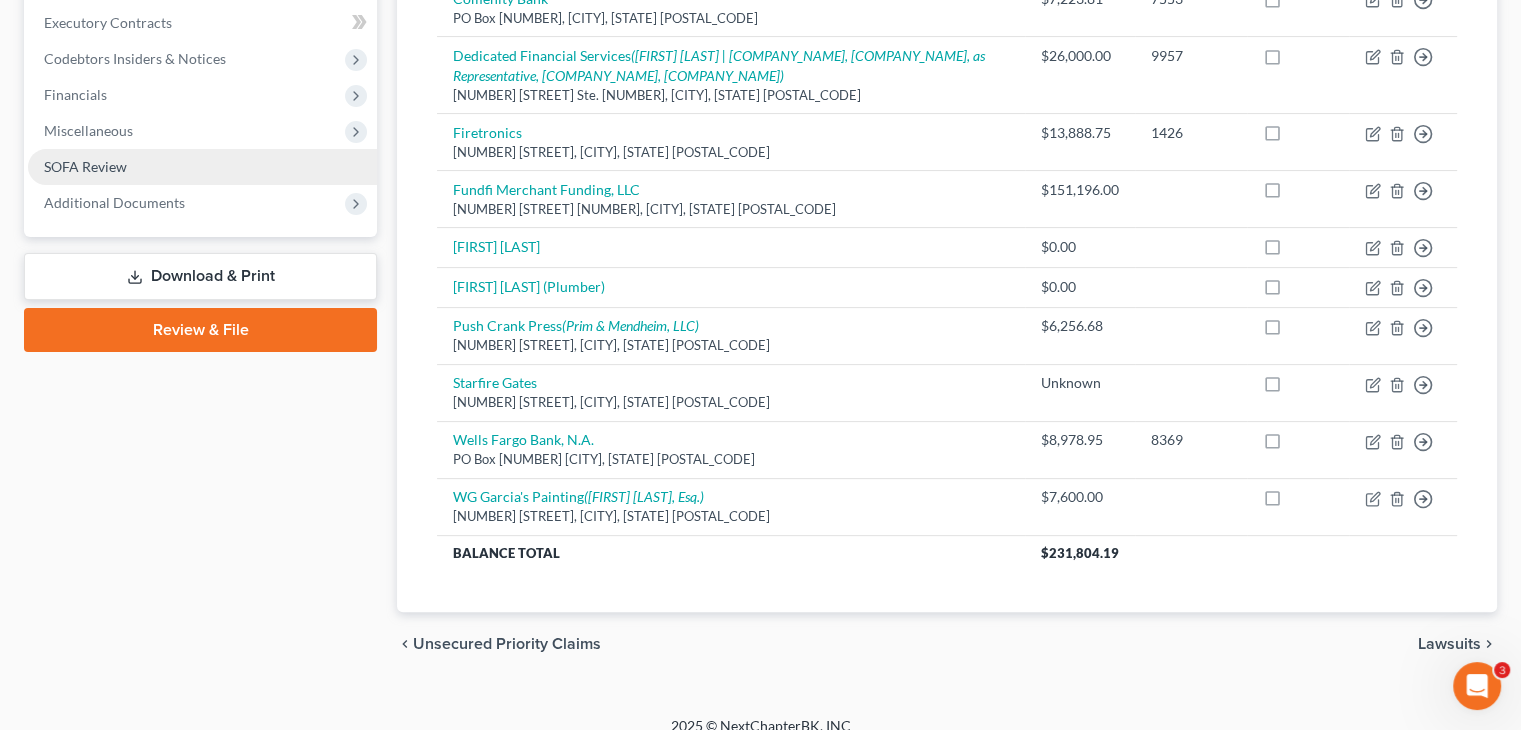 click on "SOFA Review" at bounding box center (85, 166) 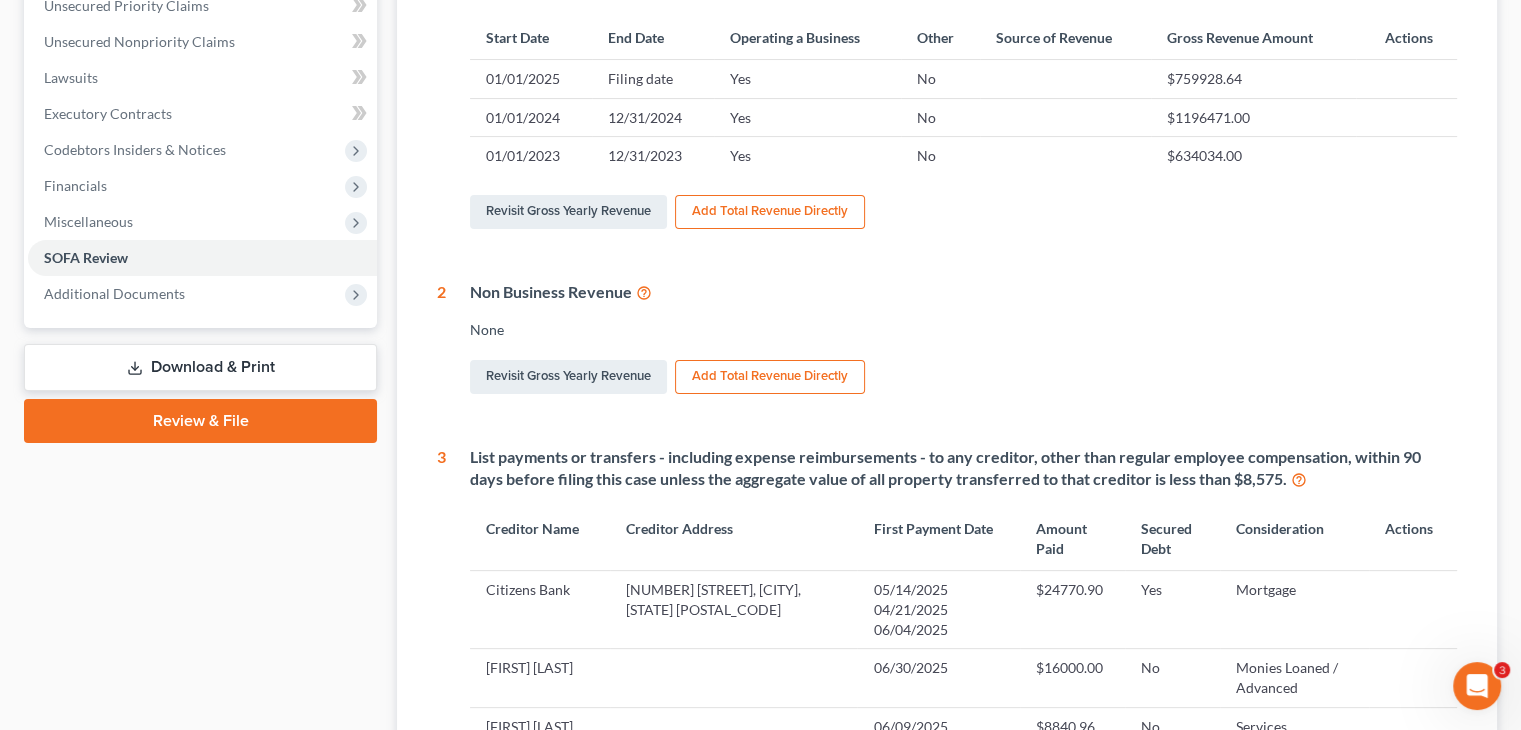 scroll, scrollTop: 700, scrollLeft: 0, axis: vertical 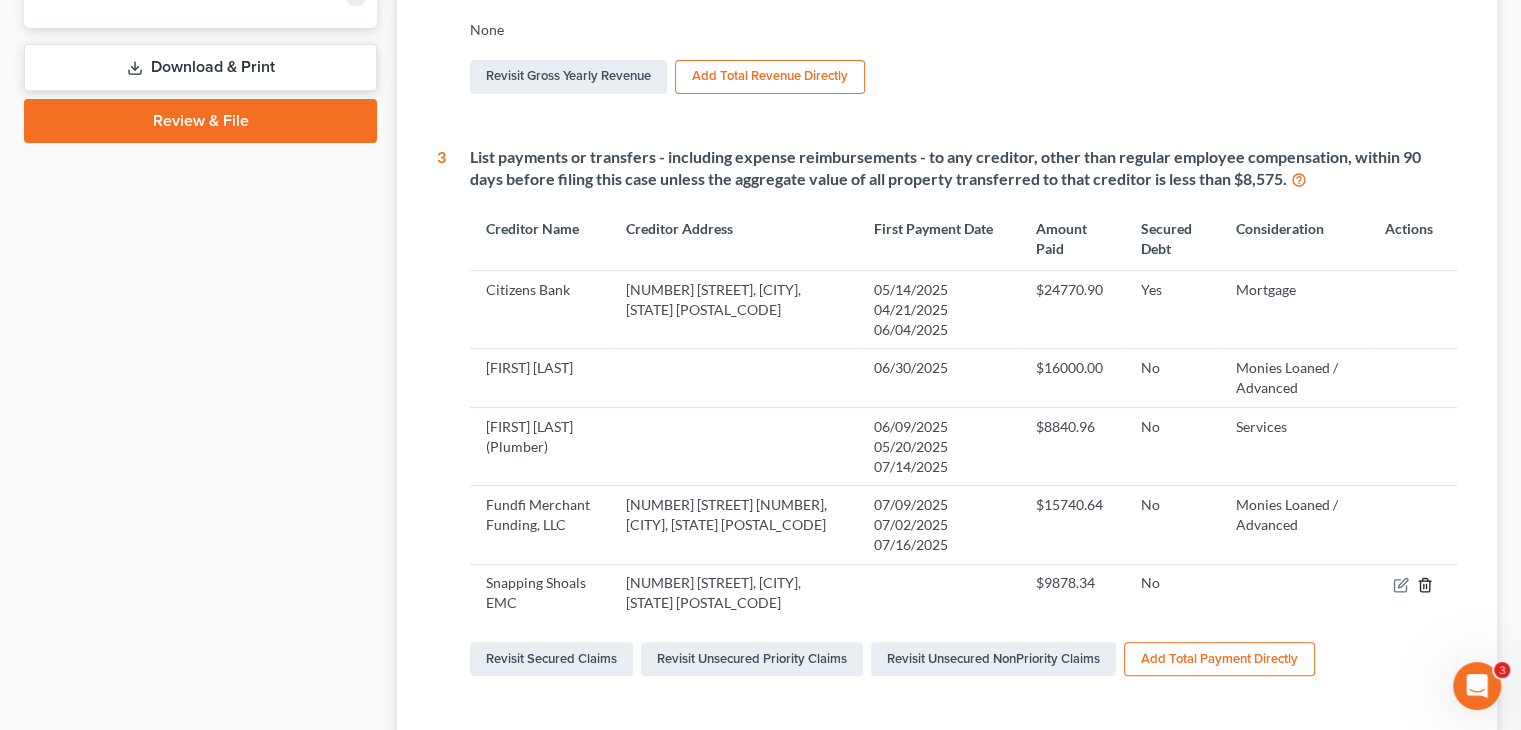 click 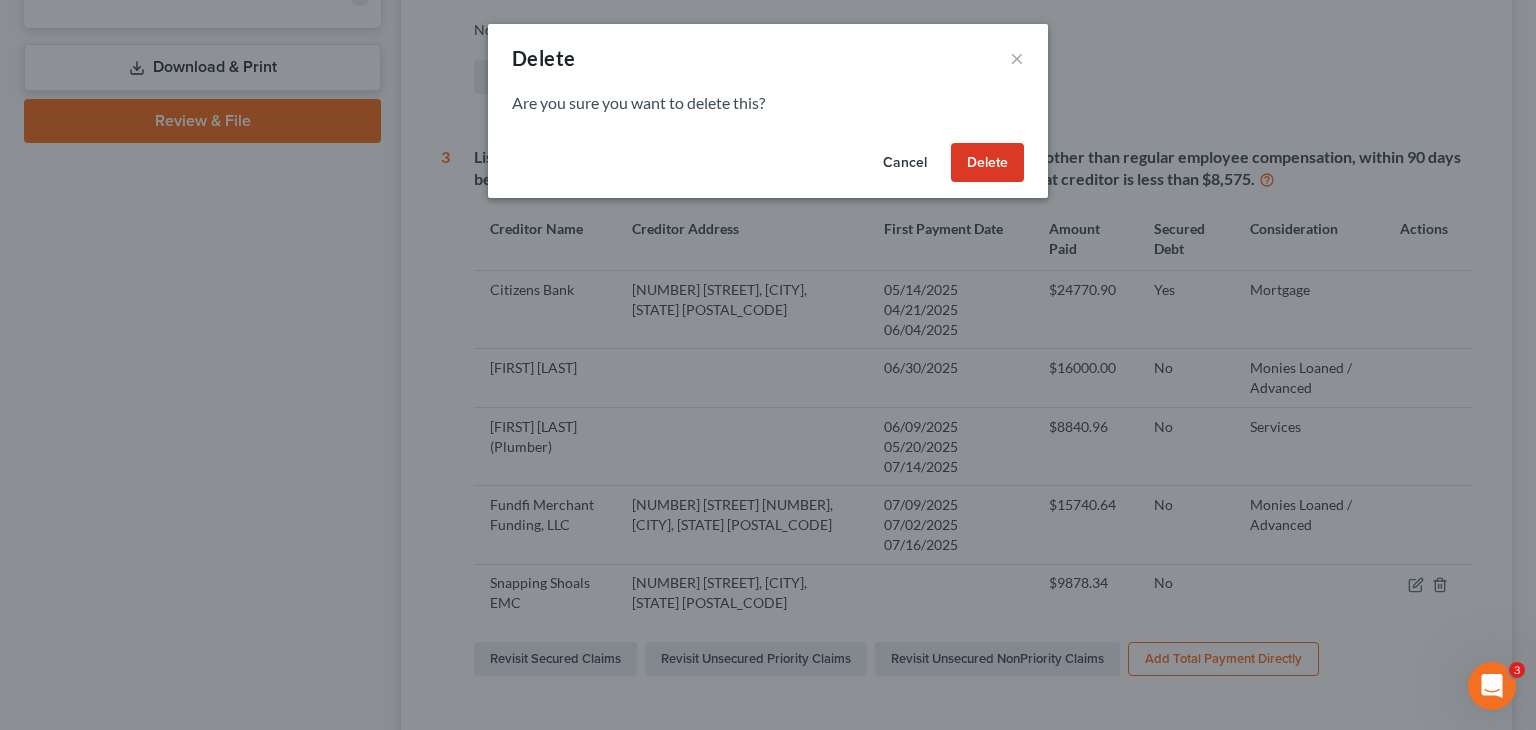 click on "Delete" at bounding box center (987, 163) 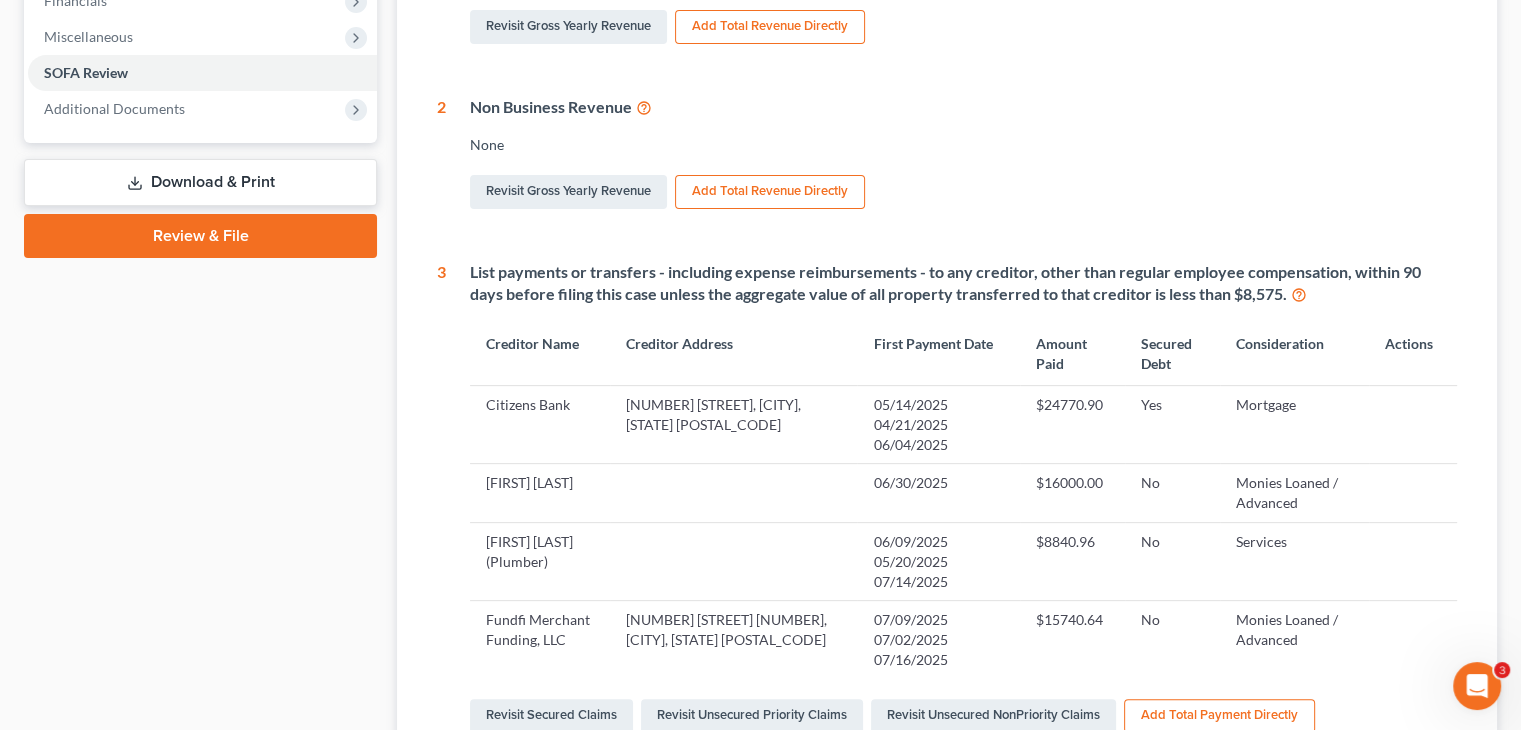scroll, scrollTop: 100, scrollLeft: 0, axis: vertical 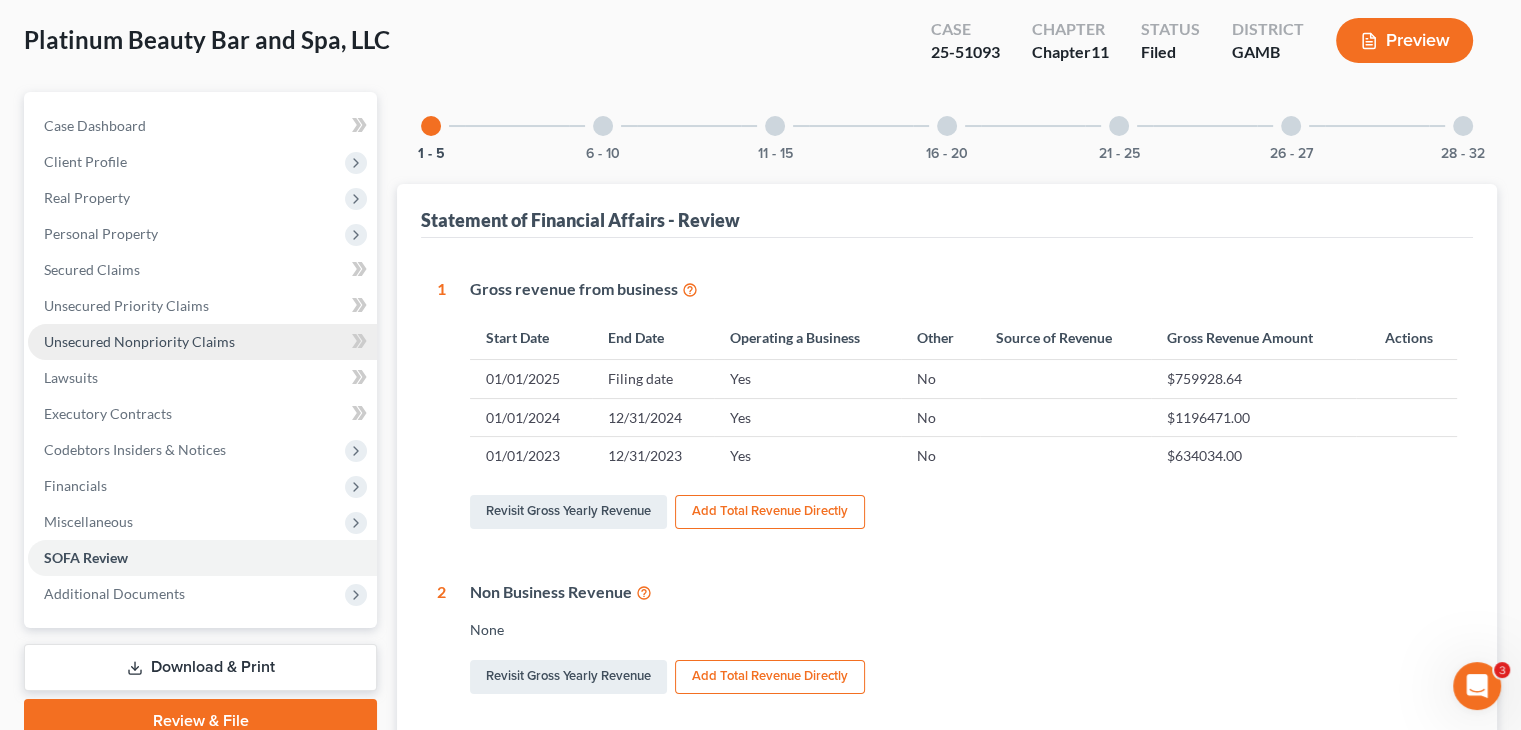 click on "Unsecured Nonpriority Claims" at bounding box center (139, 341) 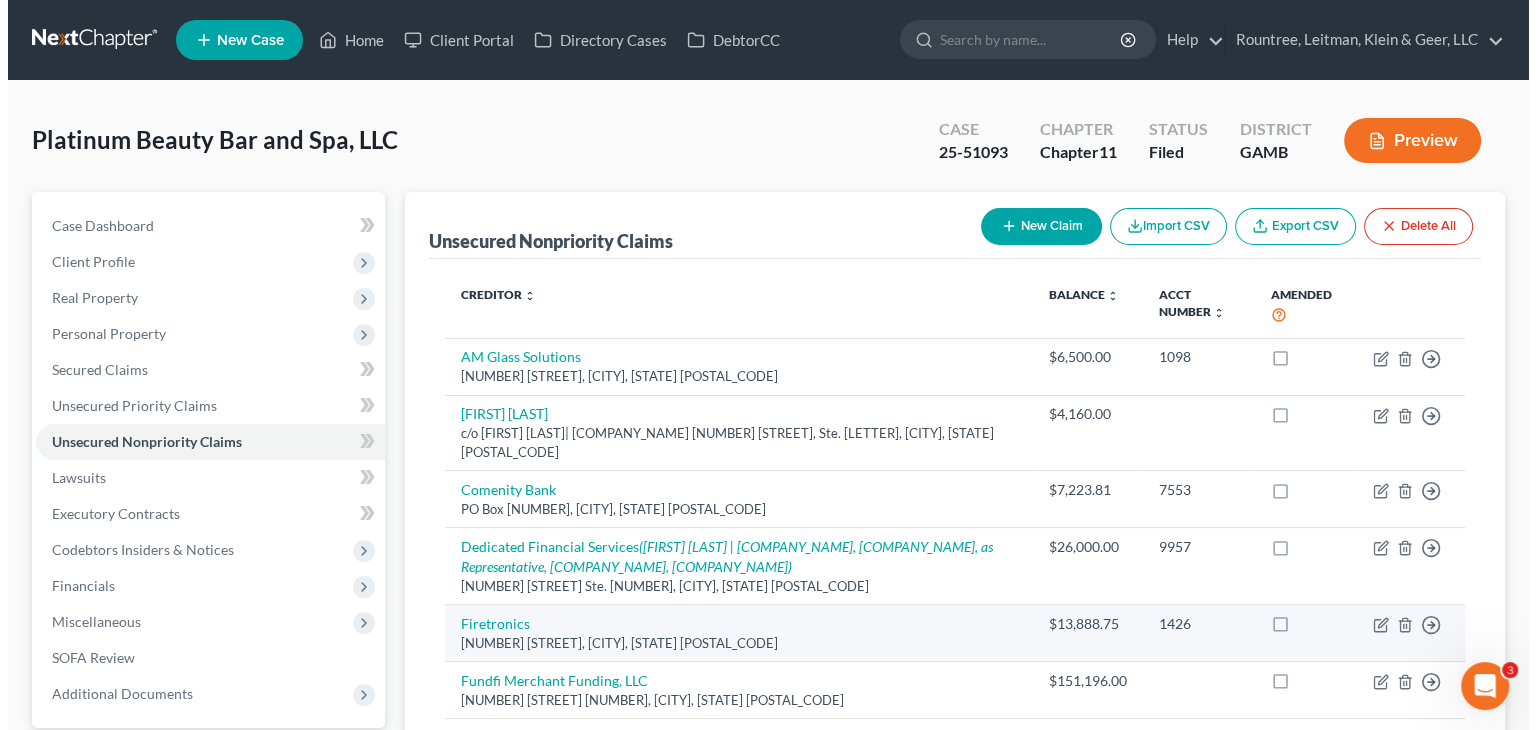 scroll, scrollTop: 300, scrollLeft: 0, axis: vertical 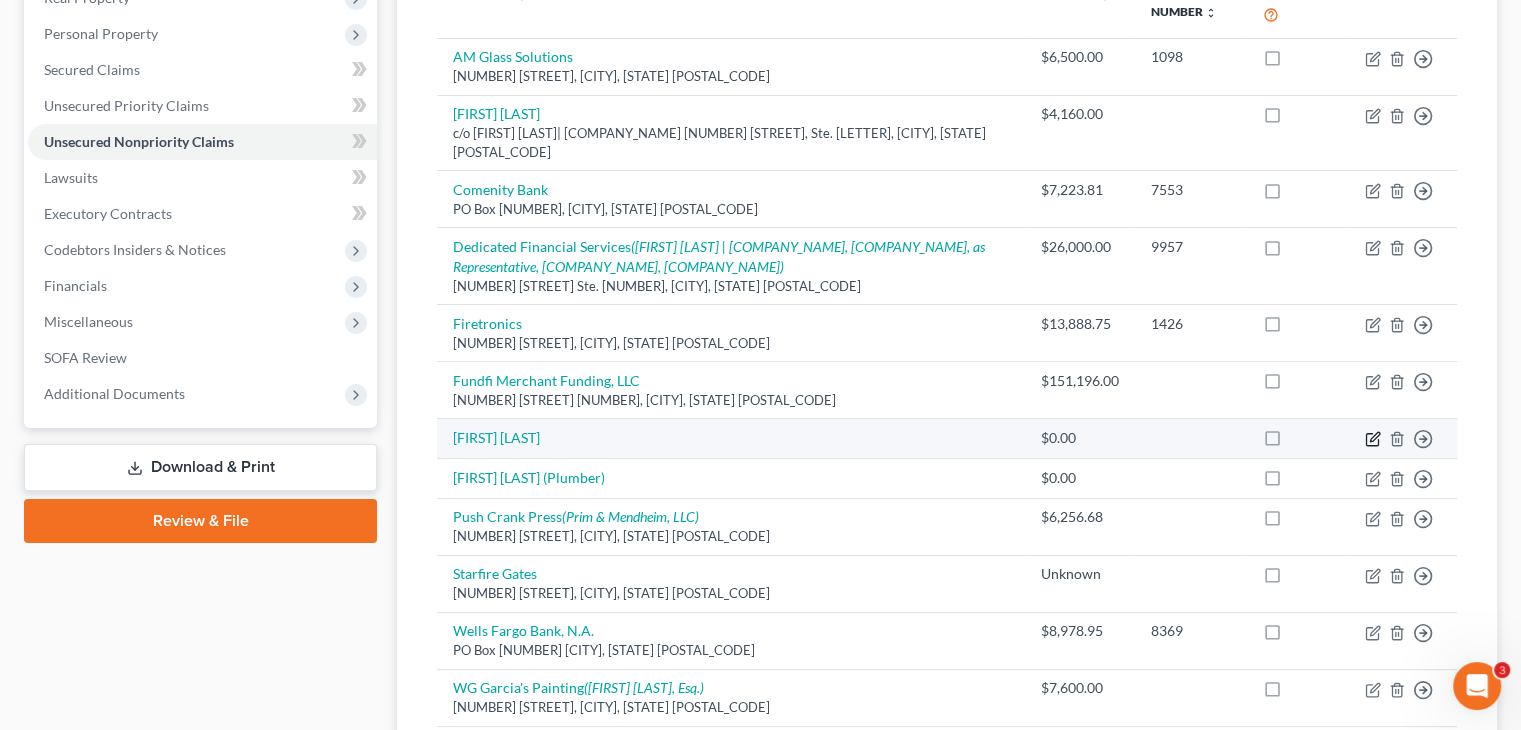 click 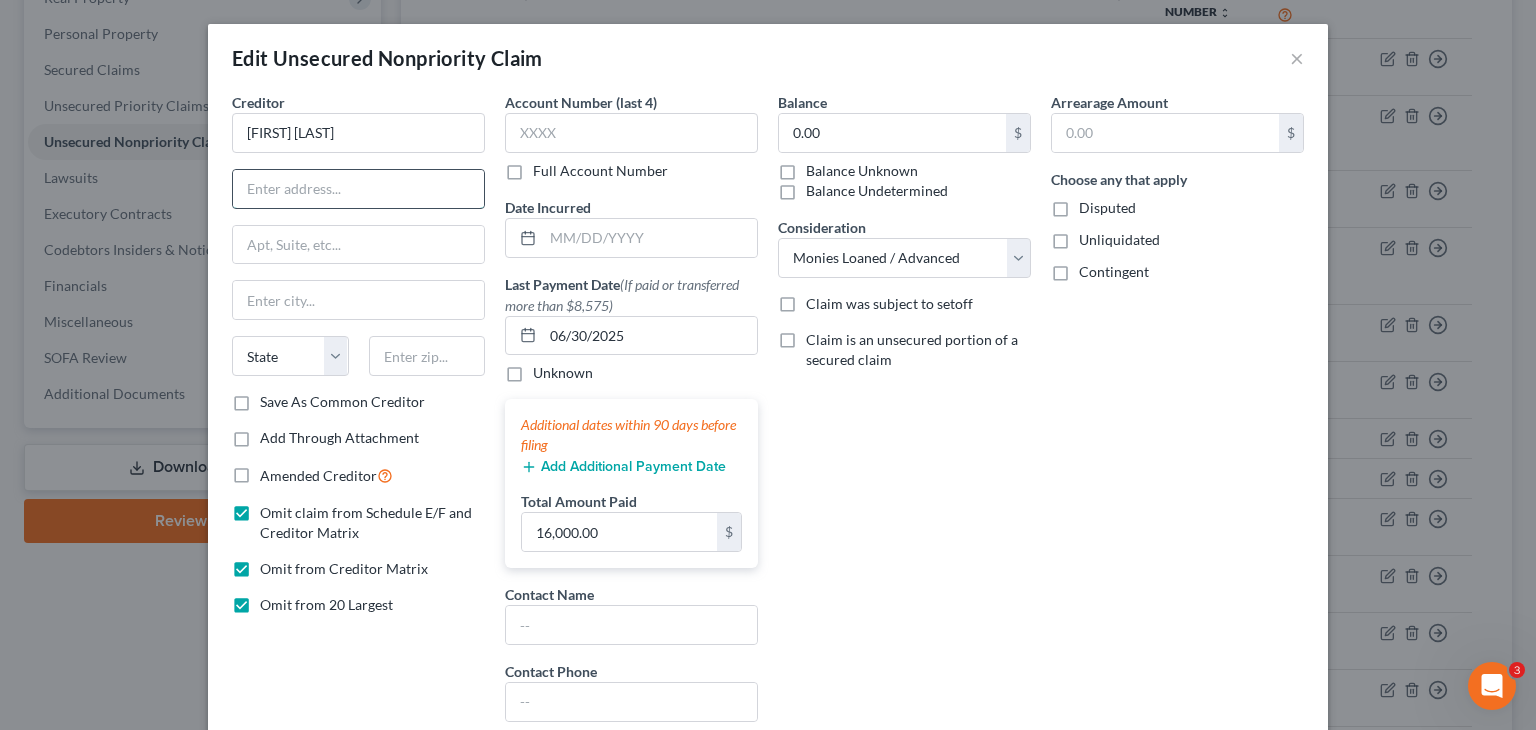 click at bounding box center (358, 189) 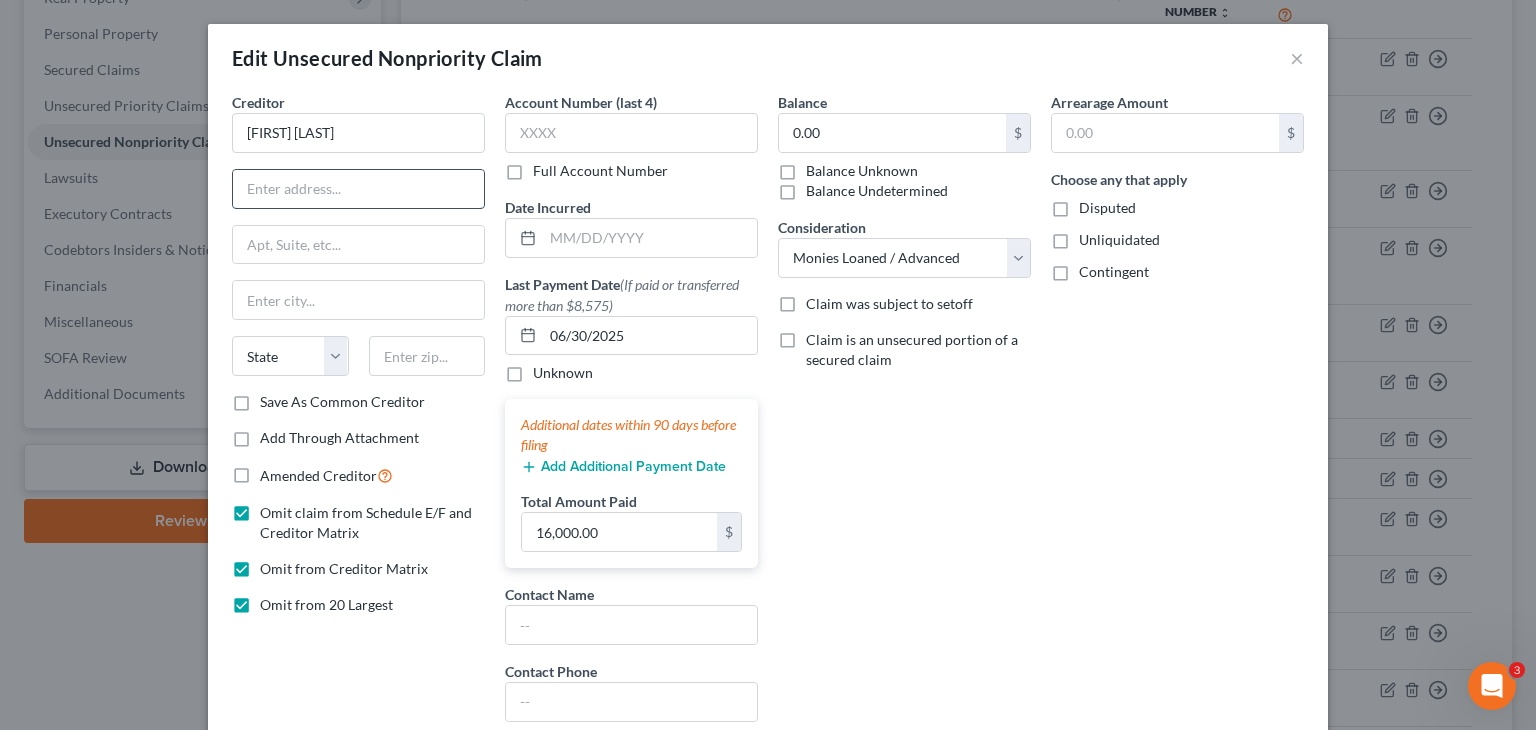 paste on "[NUMBER] [STREET]" 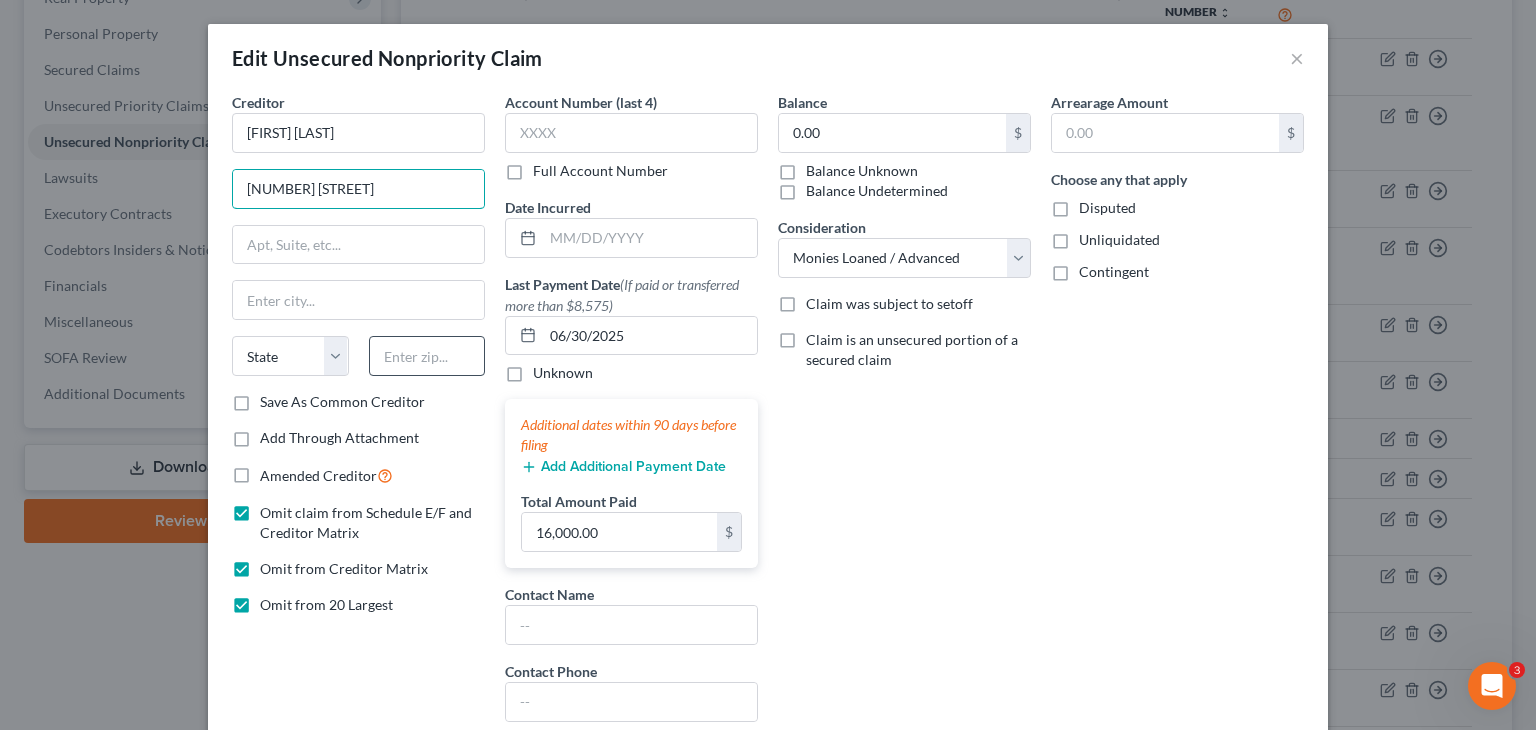 type on "[NUMBER] [STREET]" 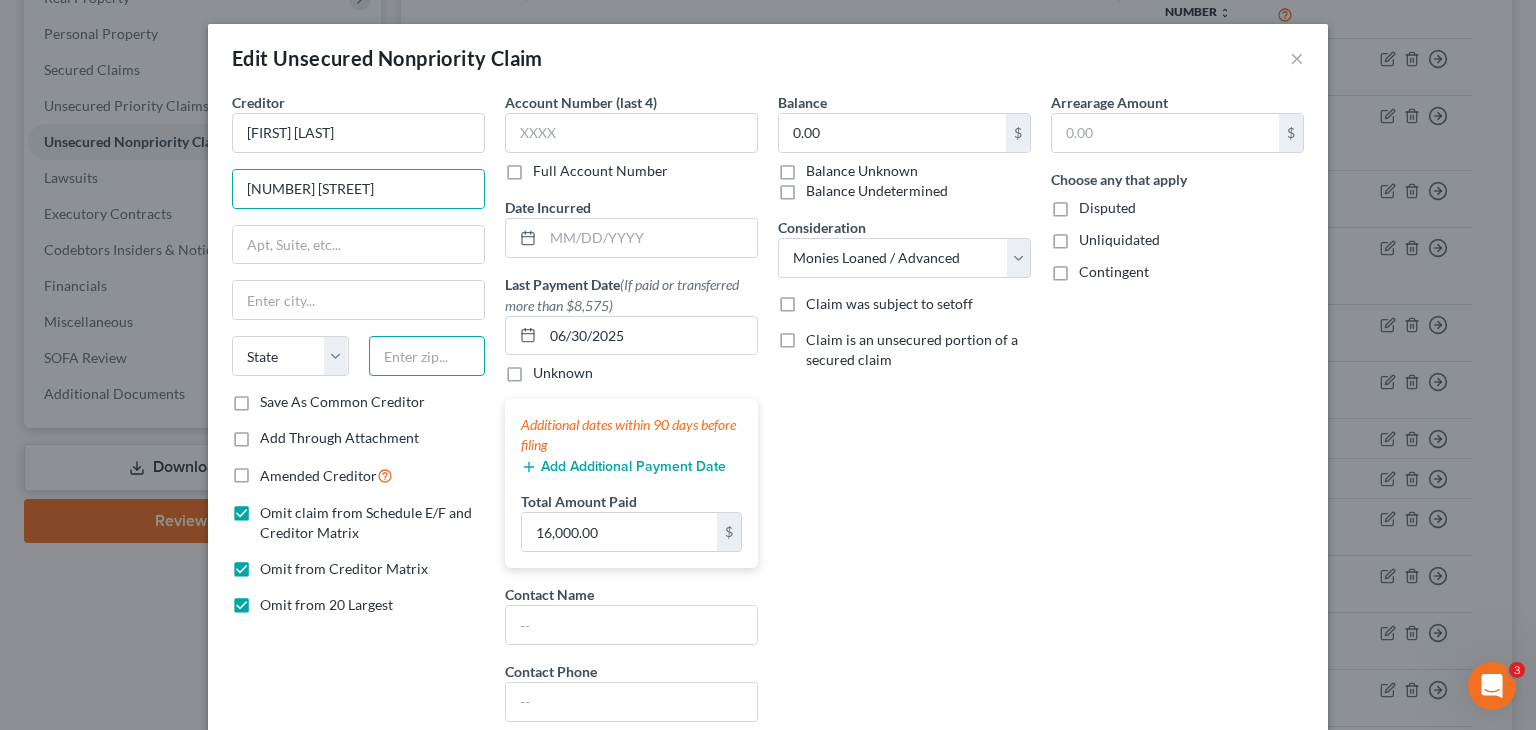 click at bounding box center (427, 356) 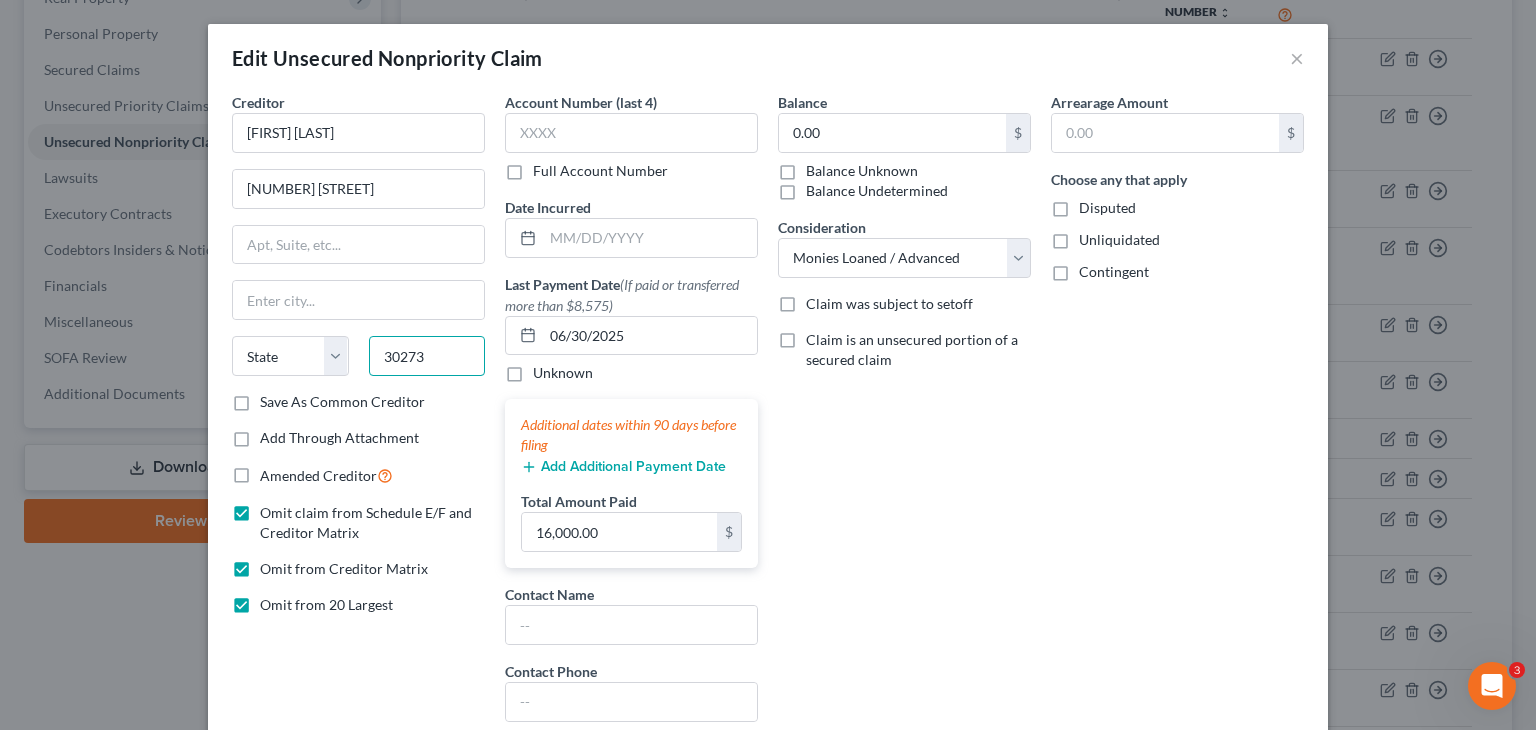 type on "30273" 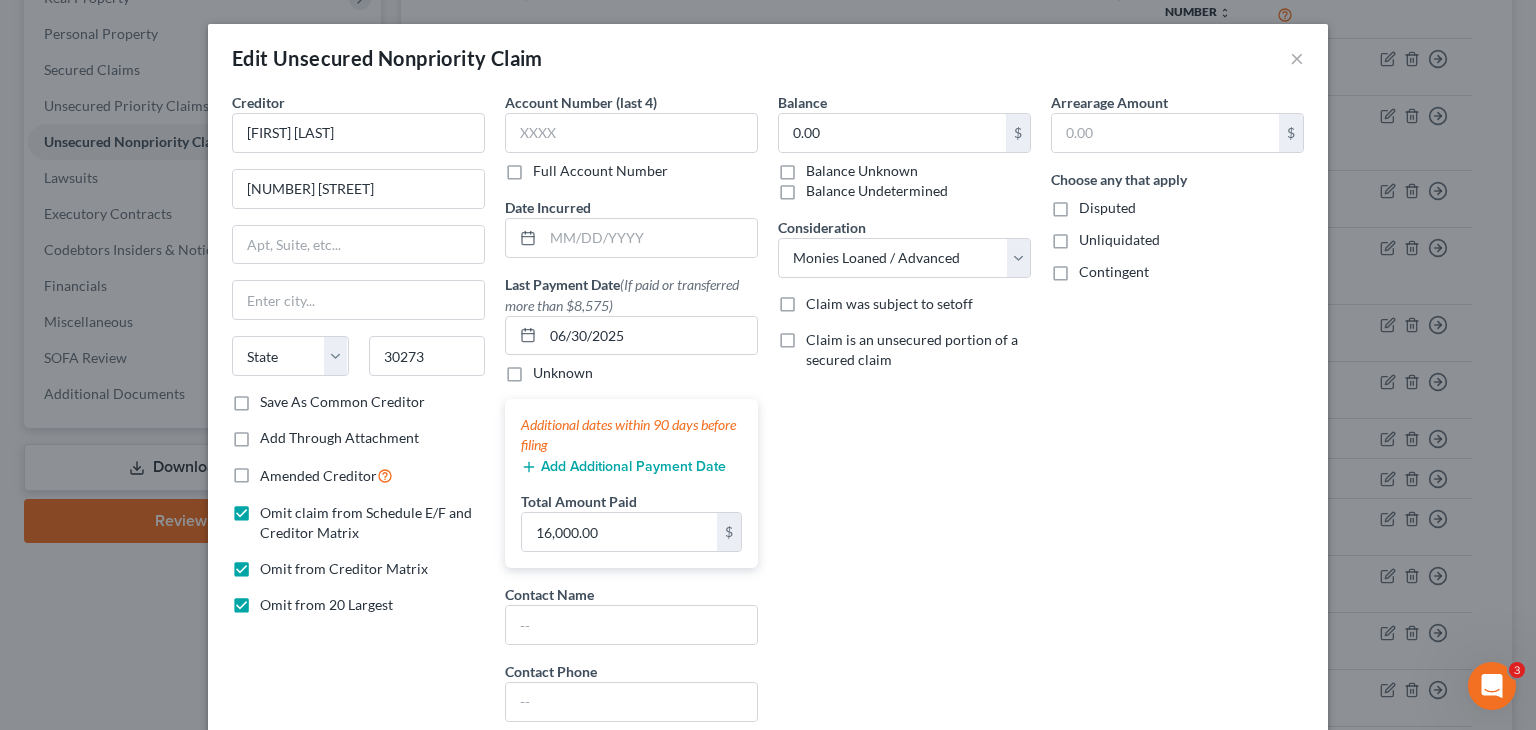 type on "Rex" 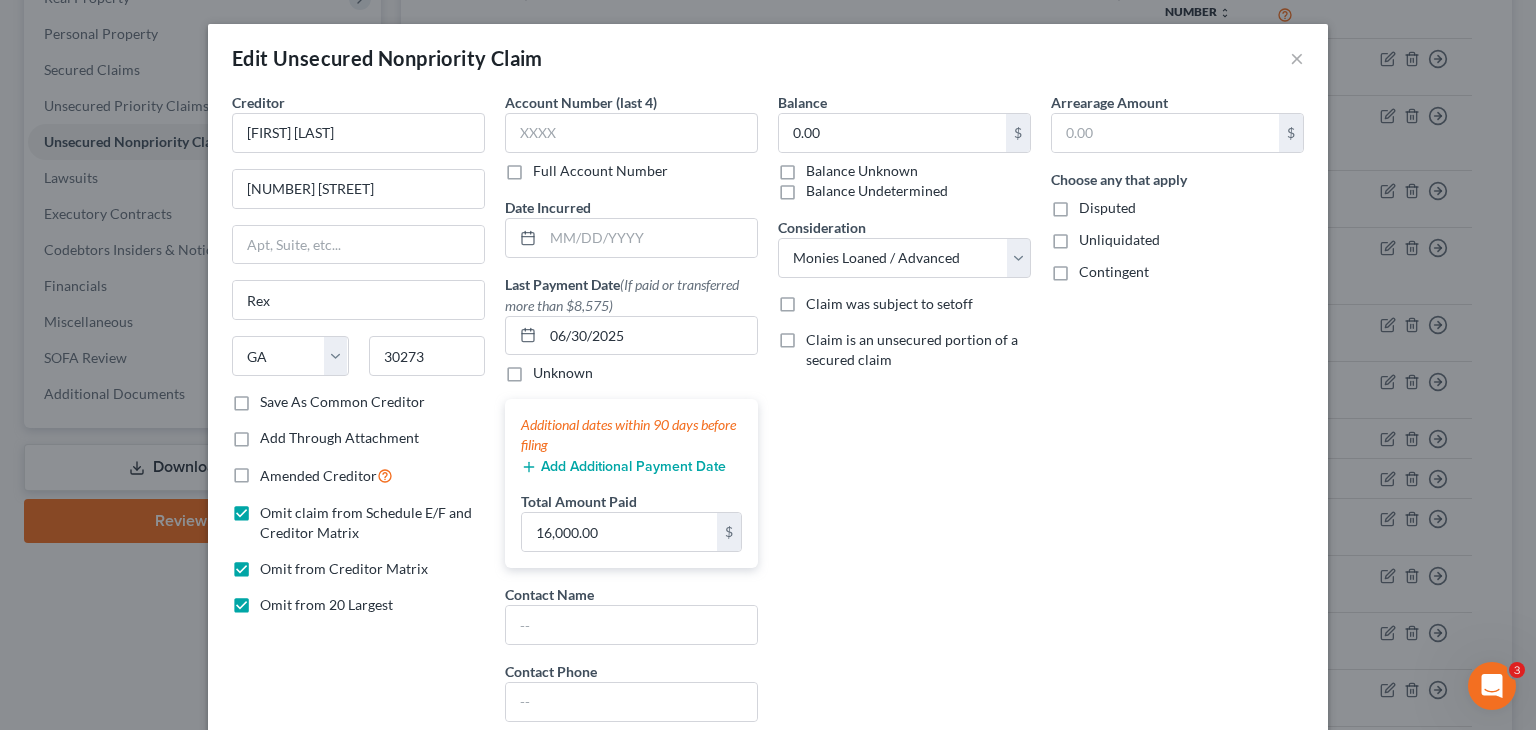 click on "Balance
0.00 $
Balance Unknown
Balance Undetermined
0.00 $
Balance Unknown
Consideration Select Cable / Satellite Services Collection Agency Credit Card Debt Debt Counseling / Attorneys Deficiency Balance Home / Car Repairs Income Taxes Judgment Liens Monies Loaned / Advanced Mortgage Obligation To Pensions Other Overdrawn Bank Account Promised To Help Pay Creditors Services Suppliers Or Vendors Telephone / Internet Services Unsecured Loan Repayments Utility Services Claim was subject to setoff Claim is an unsecured portion of a secured claim" at bounding box center [904, 453] 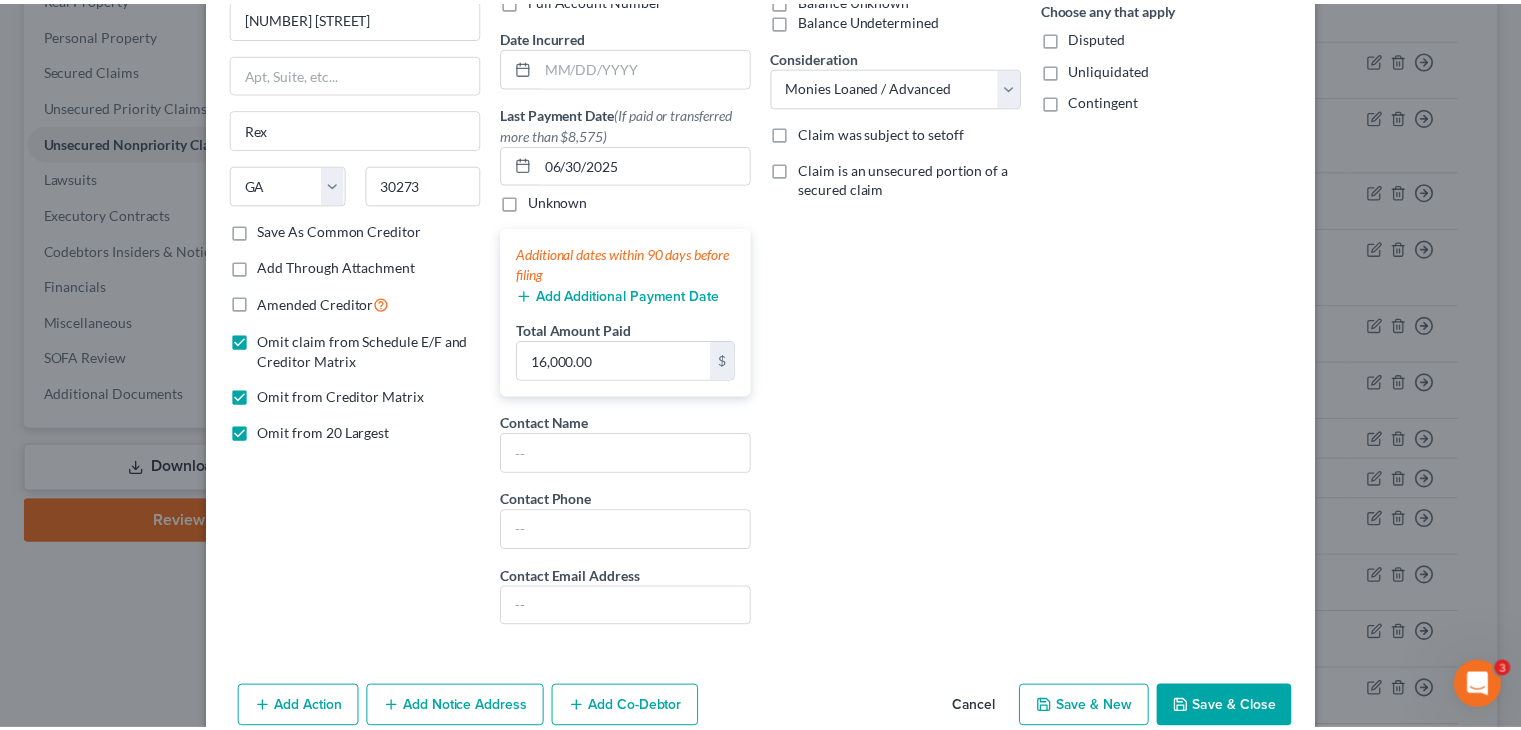 scroll, scrollTop: 265, scrollLeft: 0, axis: vertical 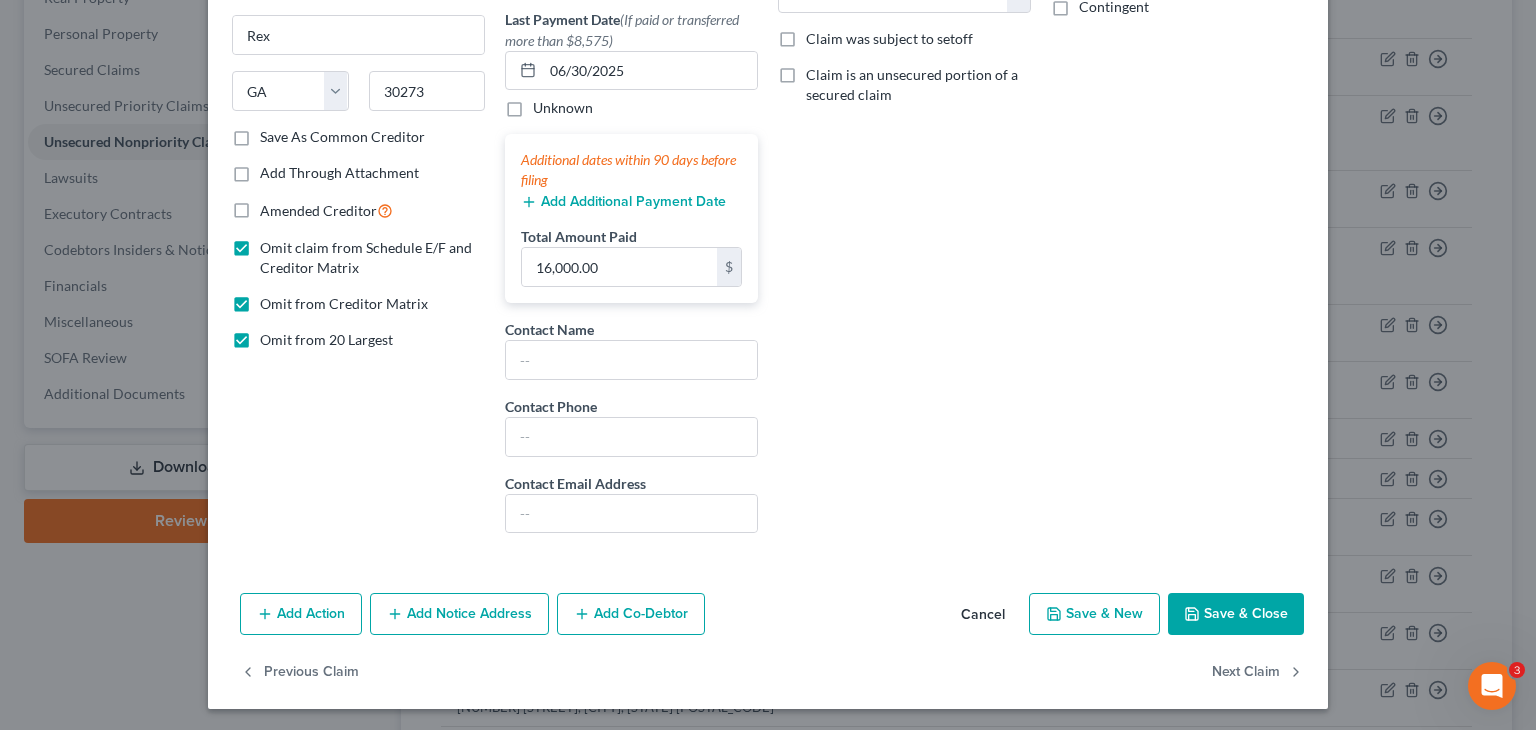 click on "Save & Close" at bounding box center (1236, 614) 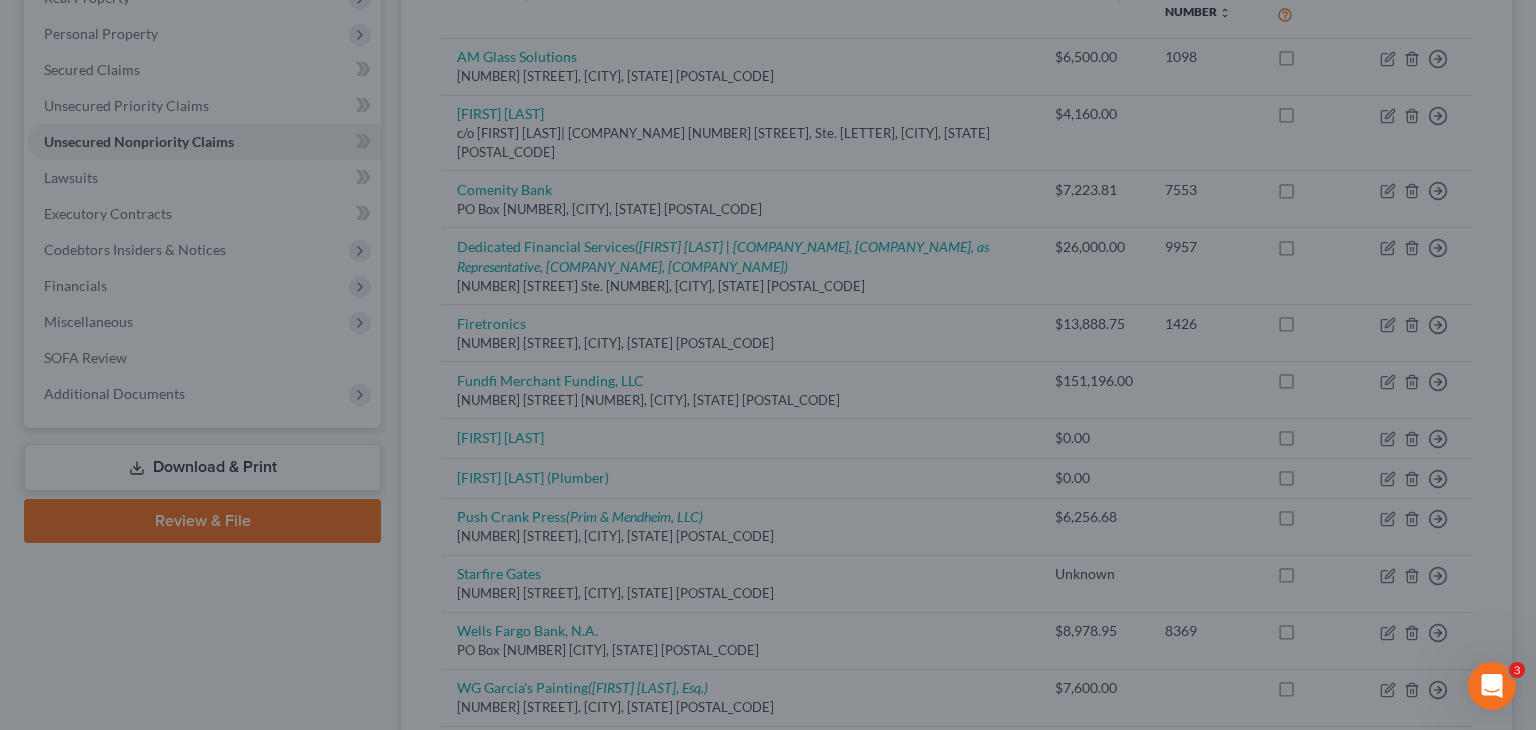 type on "0" 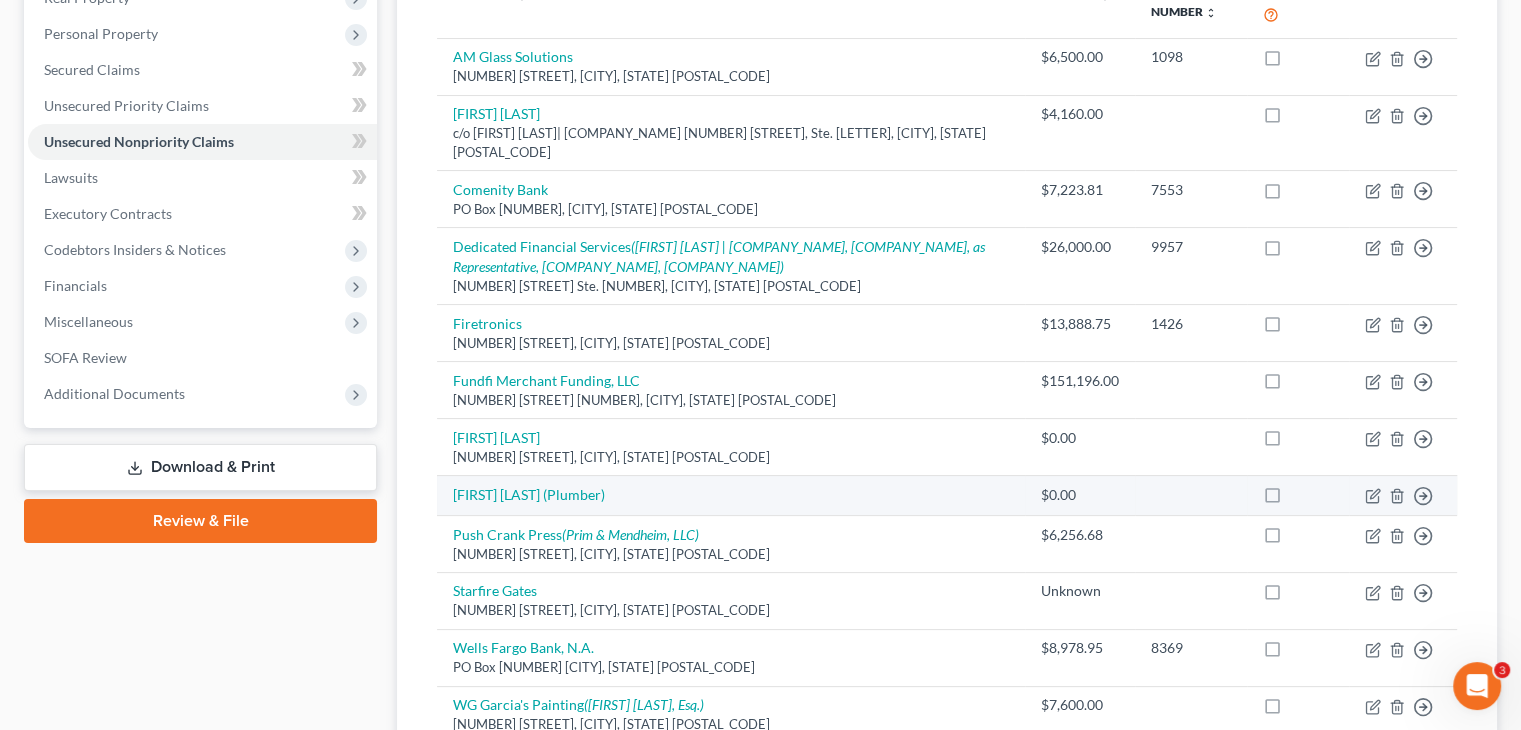 scroll, scrollTop: 400, scrollLeft: 0, axis: vertical 